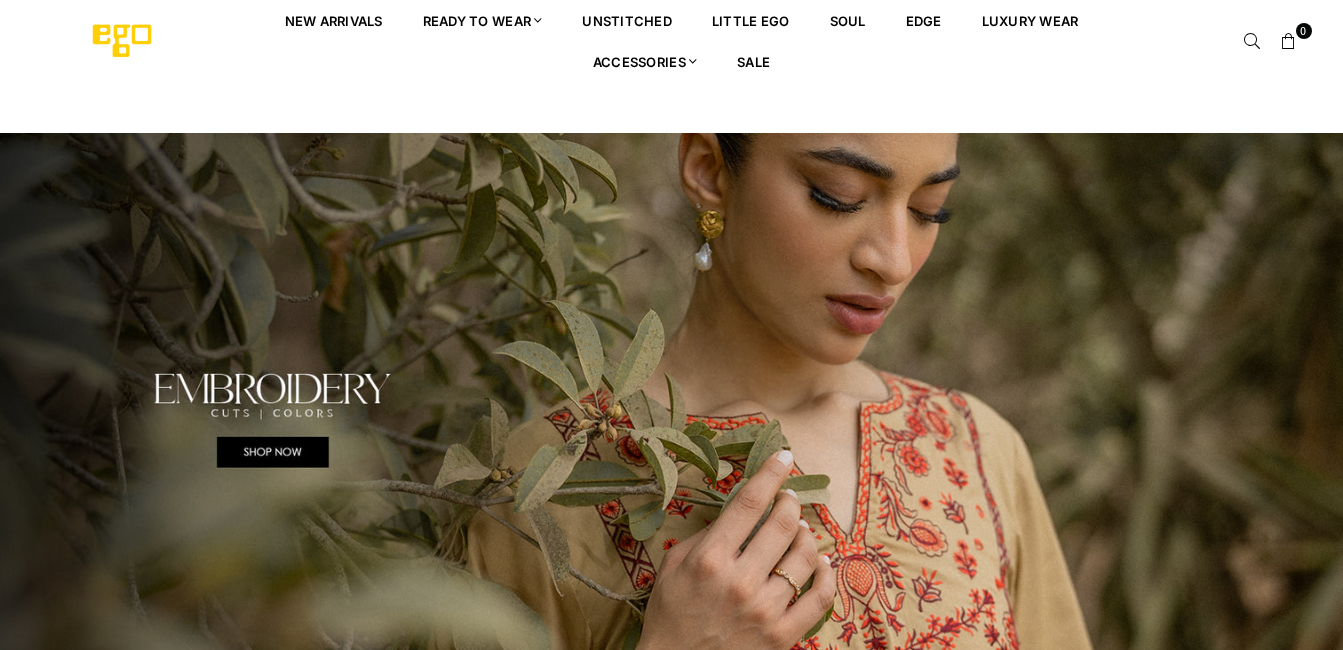 scroll, scrollTop: 80, scrollLeft: 0, axis: vertical 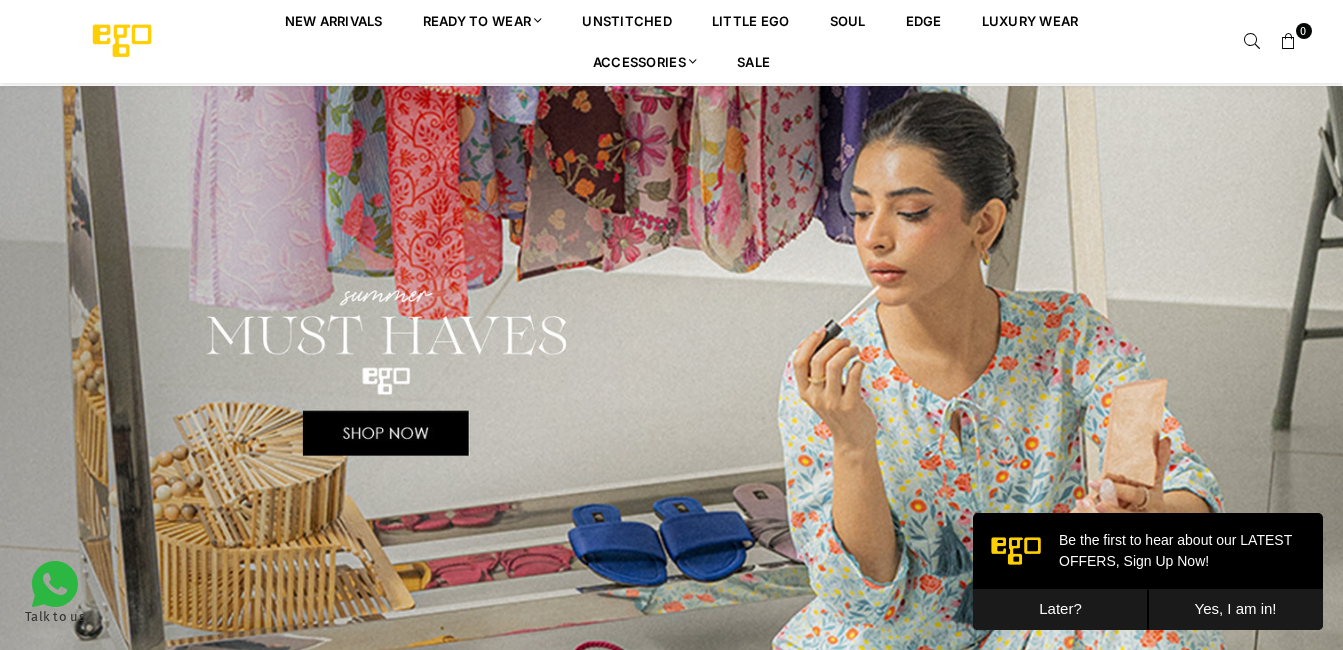 click at bounding box center (671, 373) 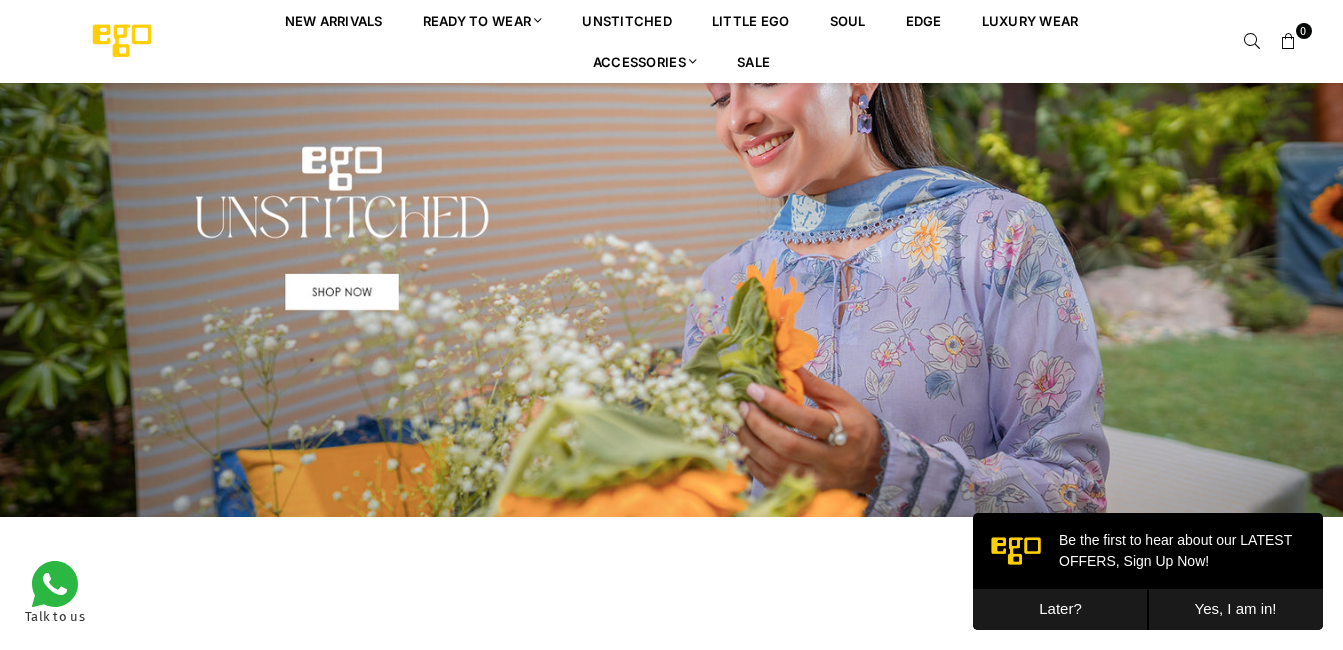 scroll, scrollTop: 642, scrollLeft: 0, axis: vertical 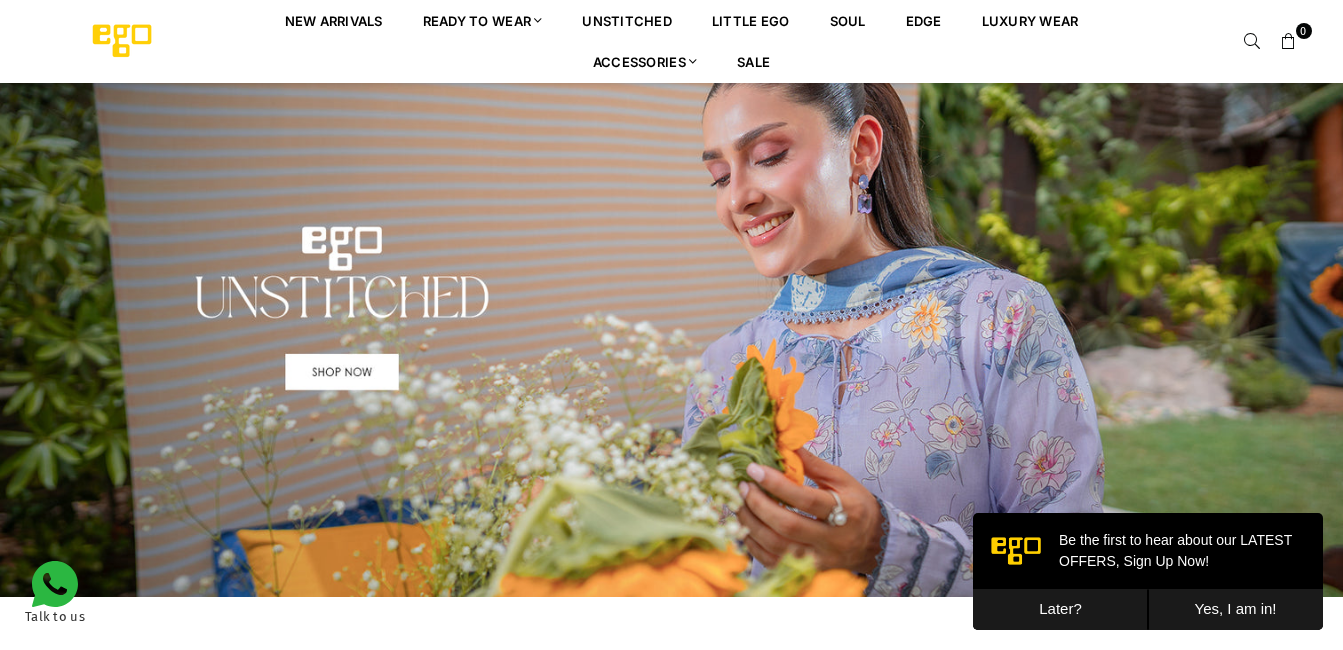 click at bounding box center (671, 311) 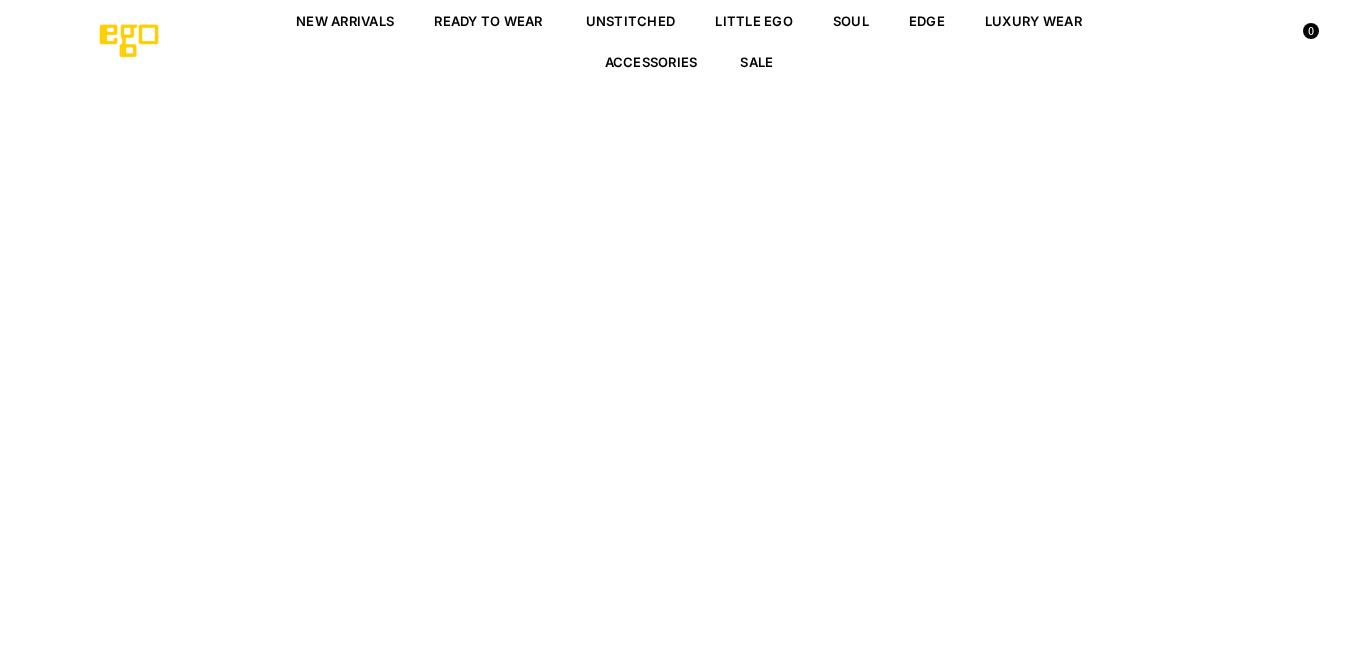 scroll, scrollTop: 0, scrollLeft: 0, axis: both 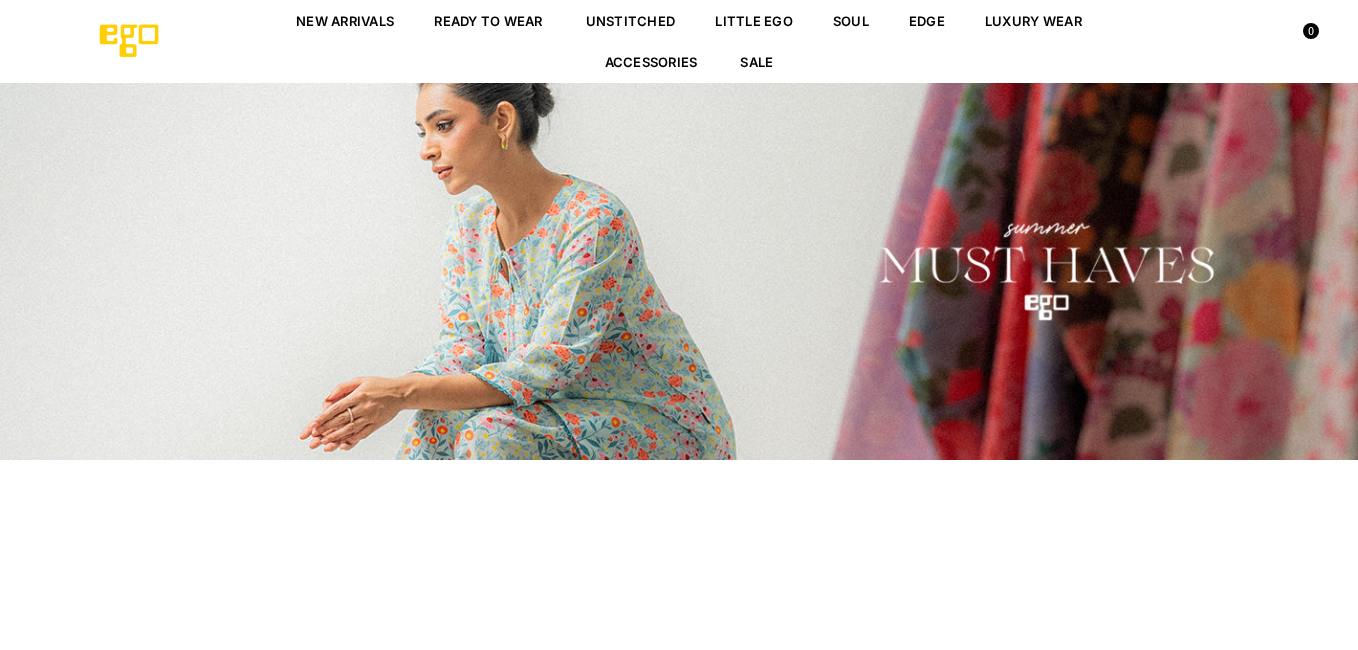 select on "**********" 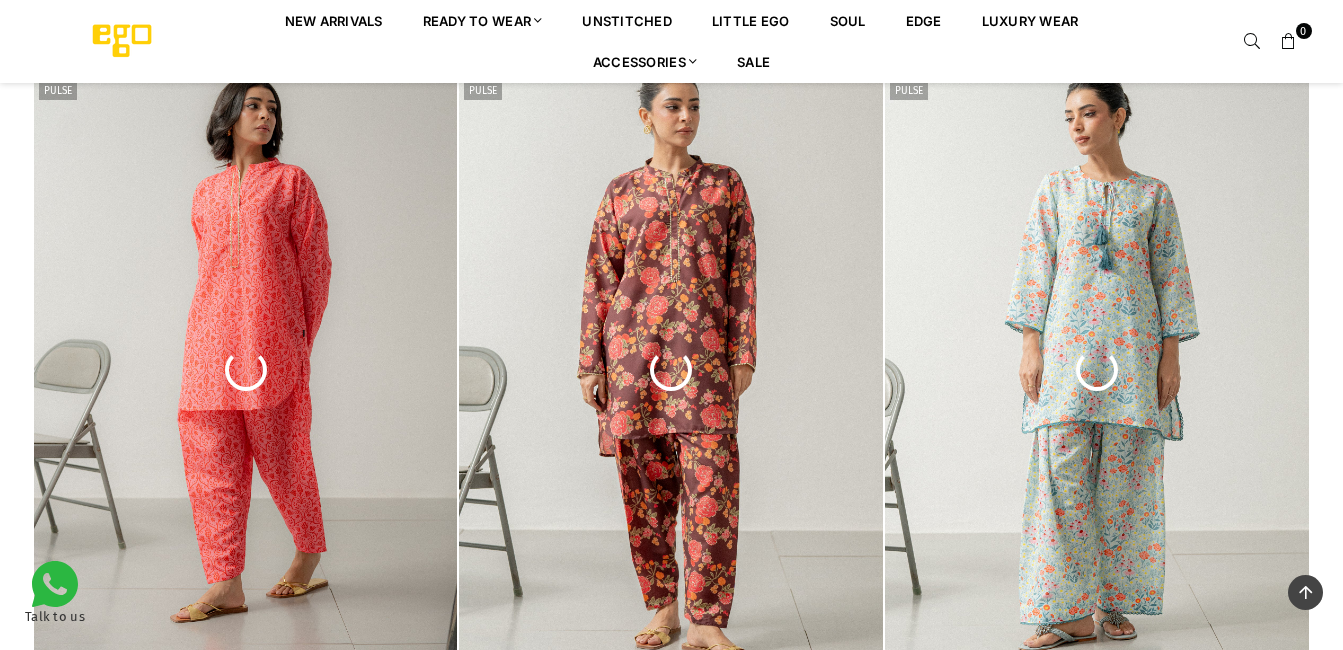 scroll, scrollTop: 602, scrollLeft: 0, axis: vertical 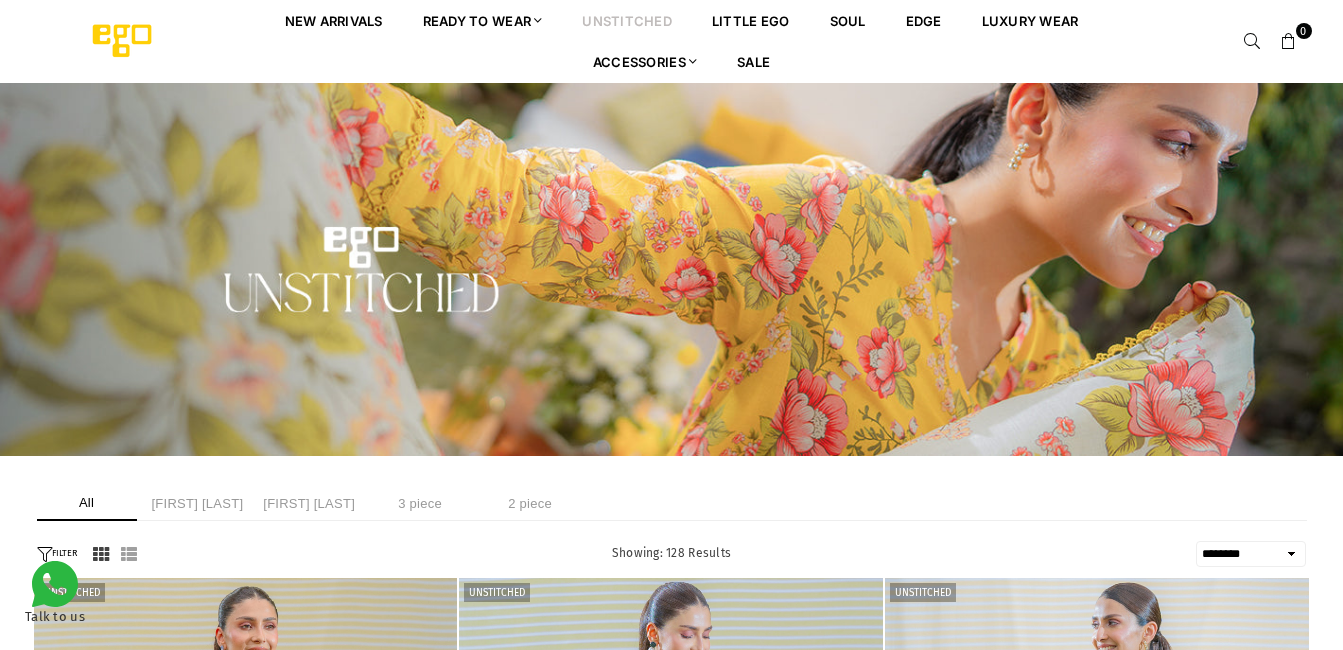 select on "******" 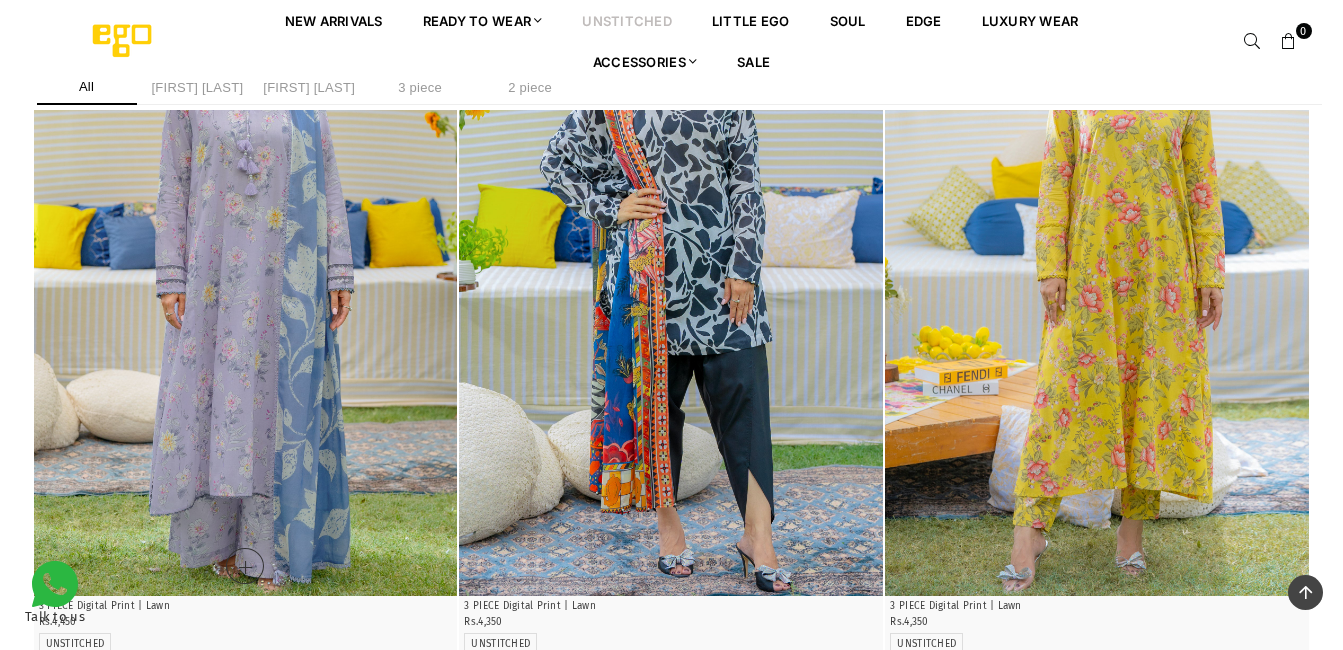scroll, scrollTop: 602, scrollLeft: 0, axis: vertical 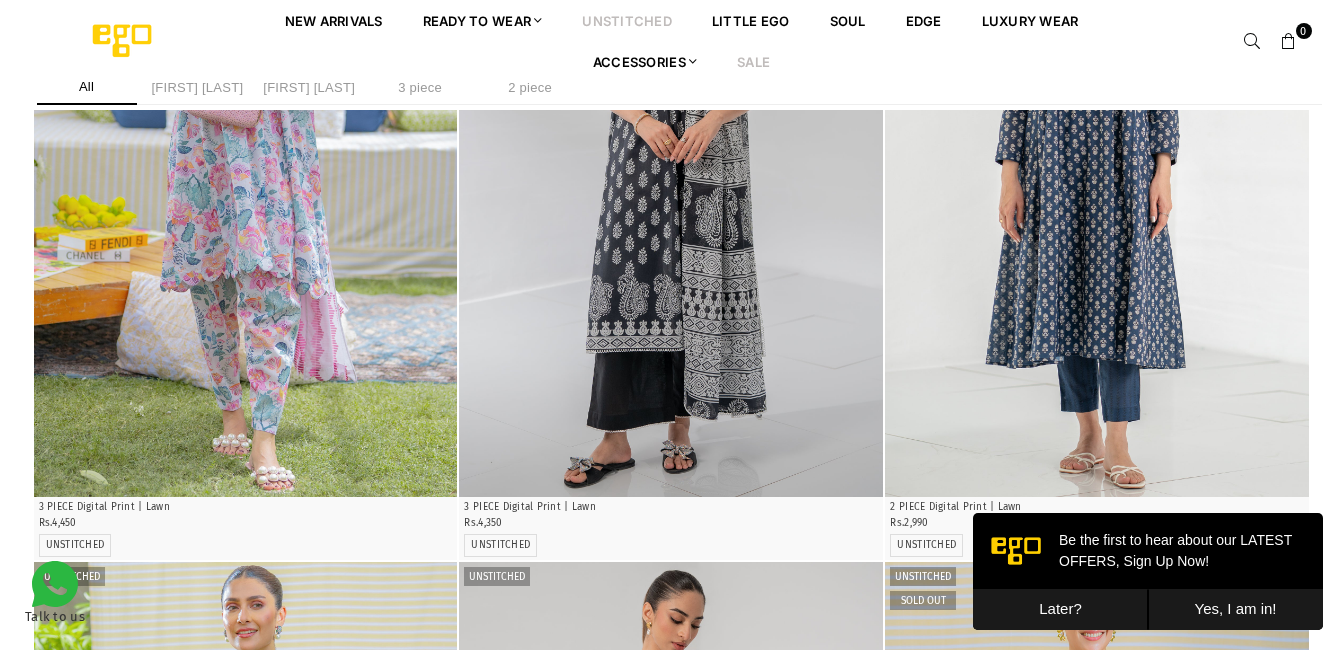 click on "Sale" at bounding box center [753, 61] 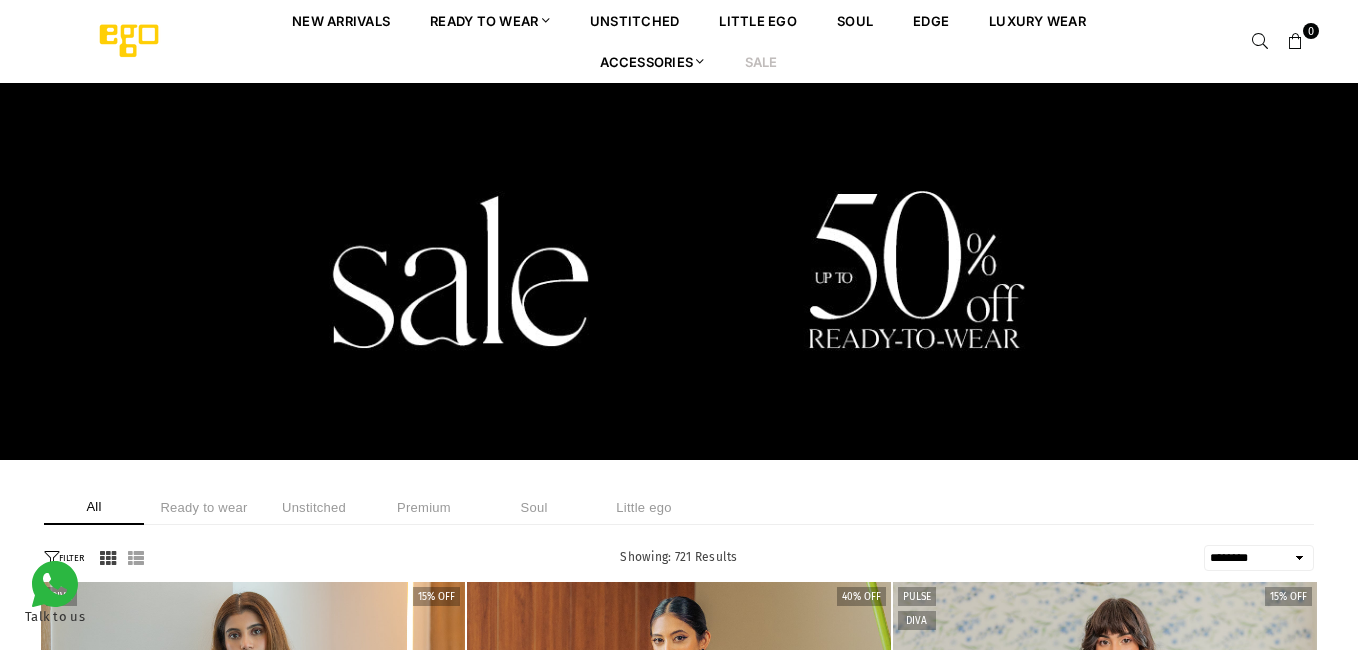 select on "******" 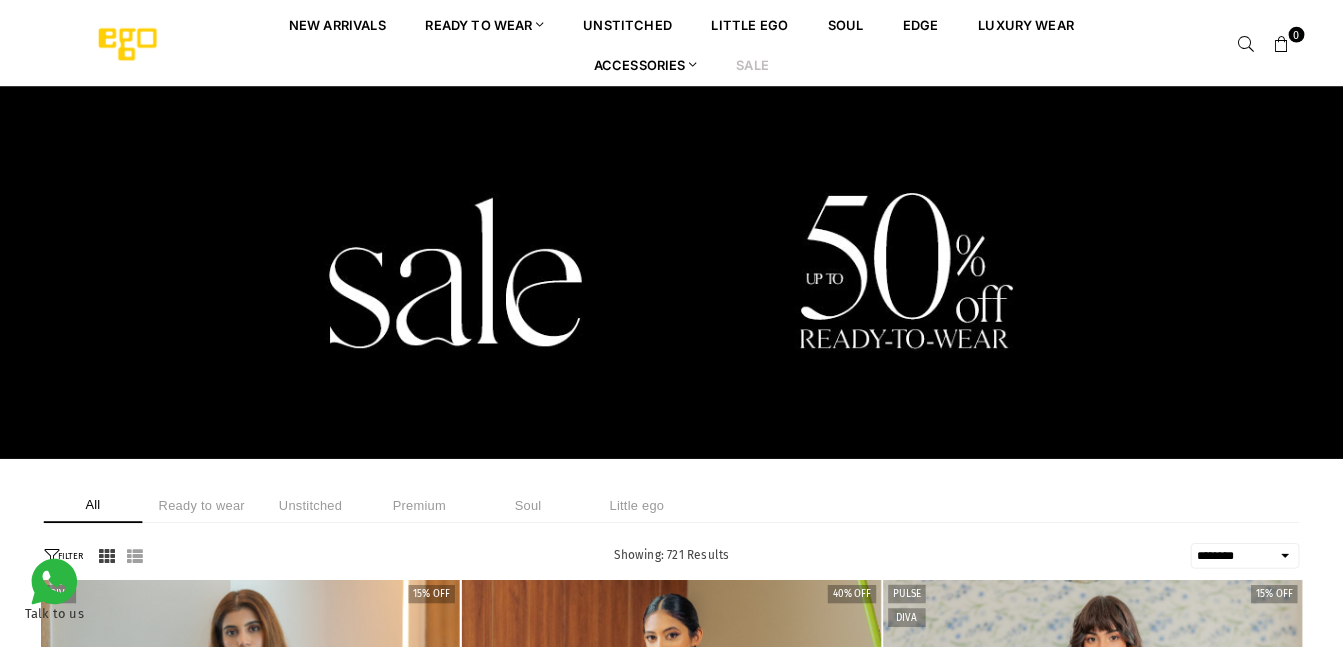 scroll, scrollTop: 0, scrollLeft: 0, axis: both 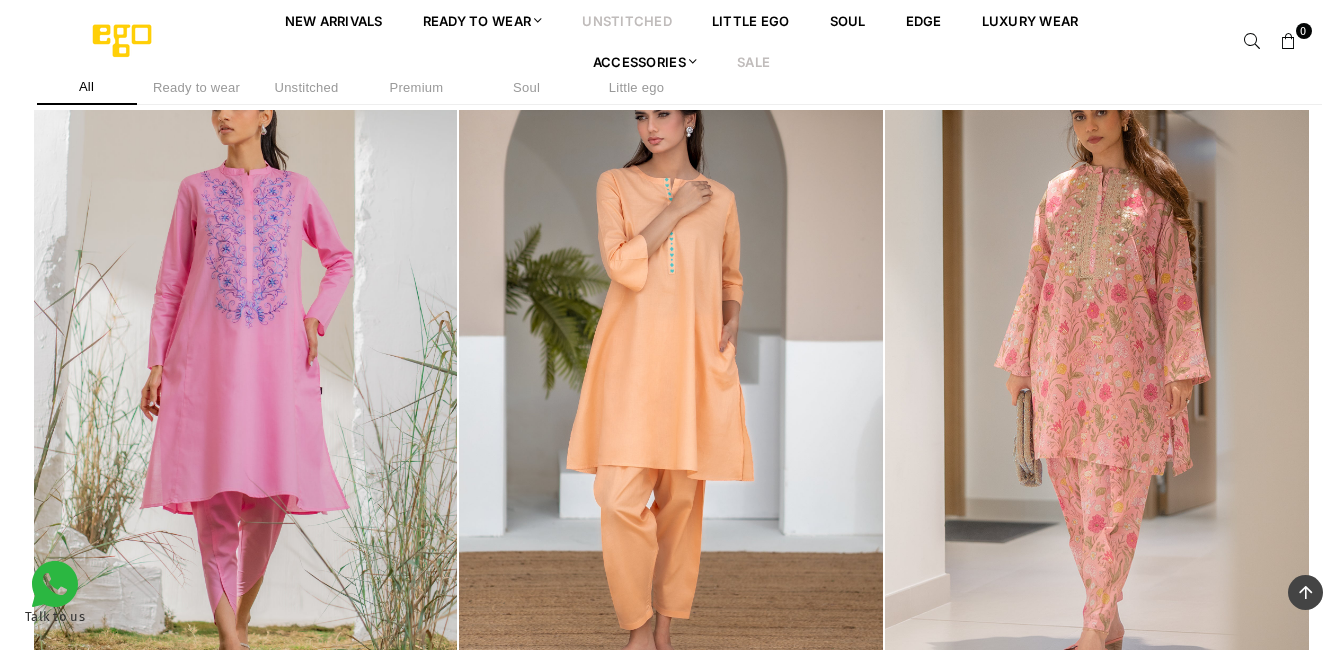 click on "unstitched" at bounding box center (627, 20) 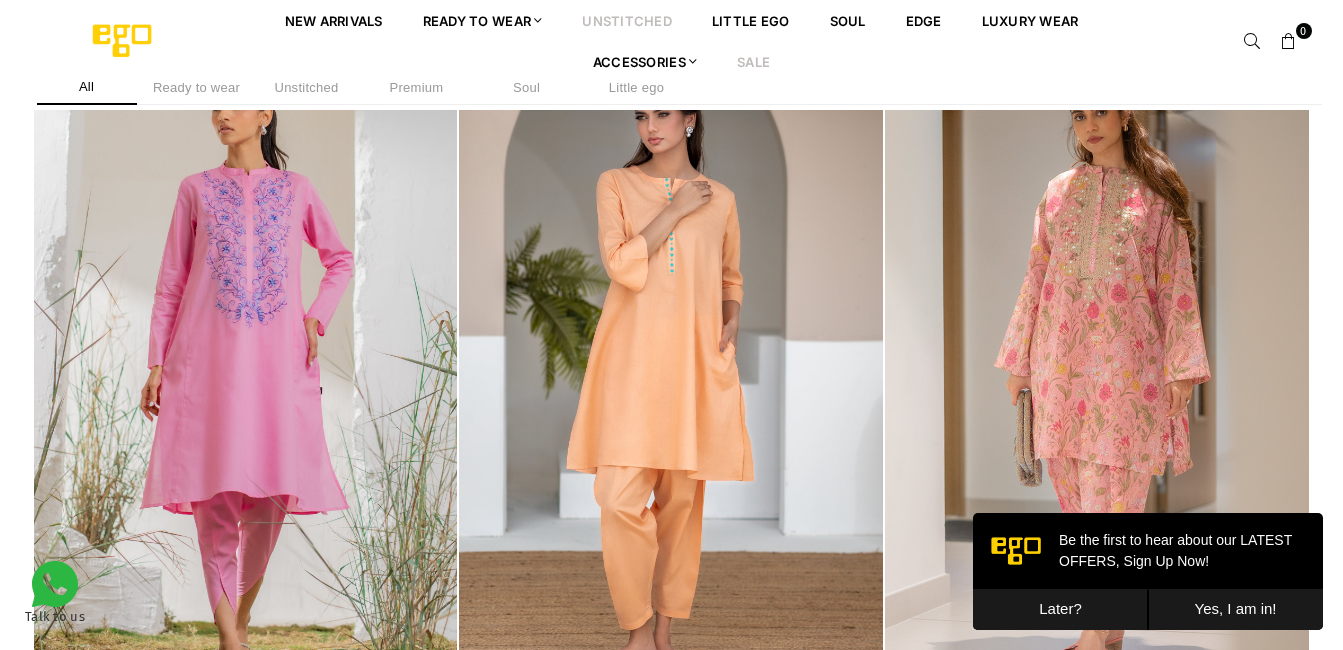 scroll, scrollTop: 0, scrollLeft: 0, axis: both 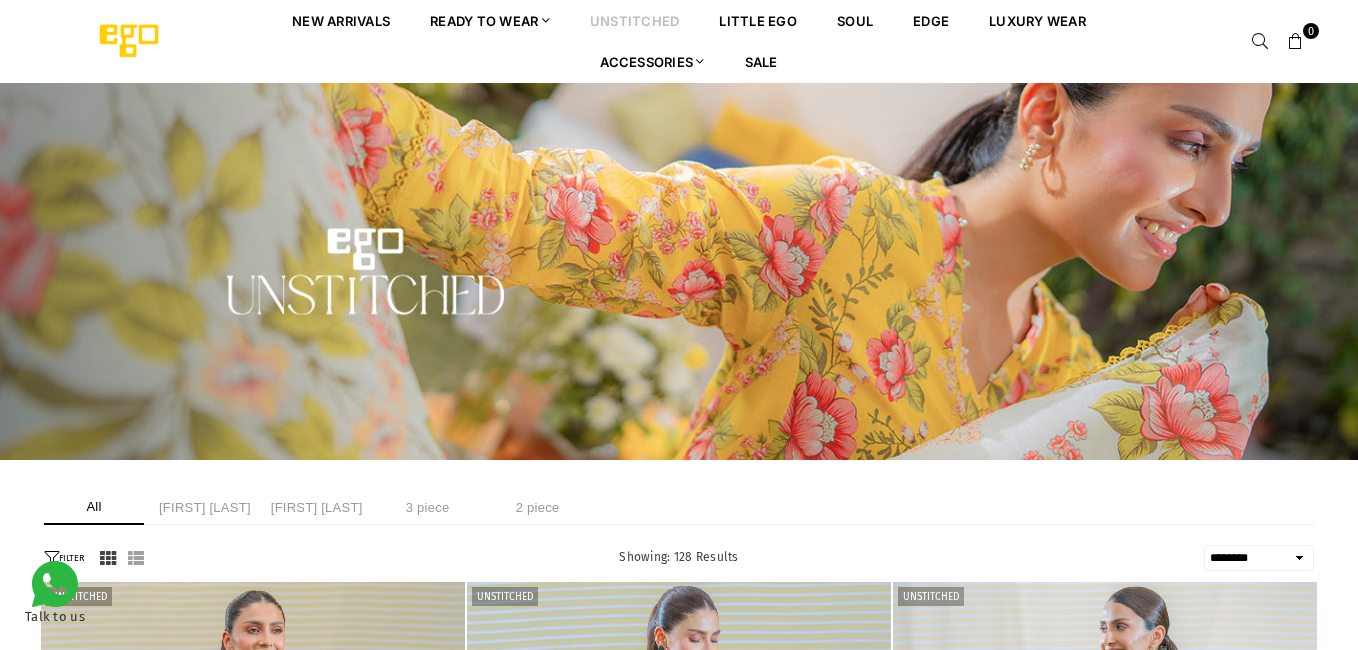 select on "******" 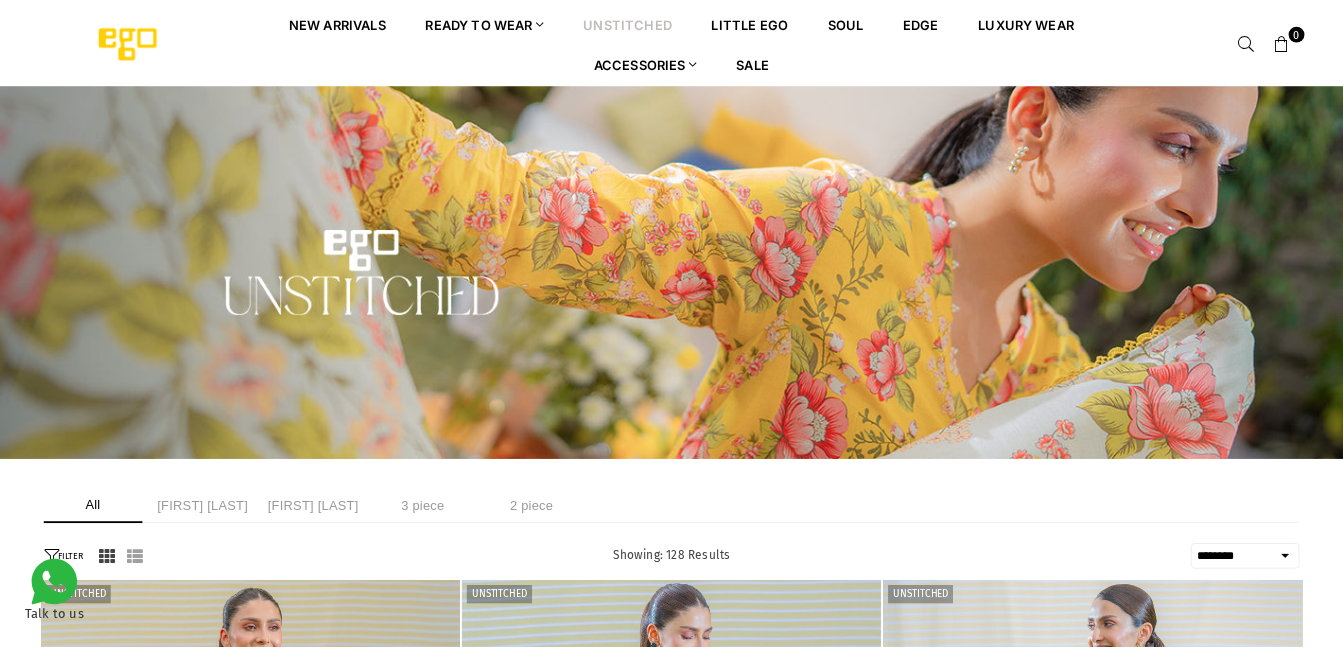 scroll, scrollTop: 0, scrollLeft: 0, axis: both 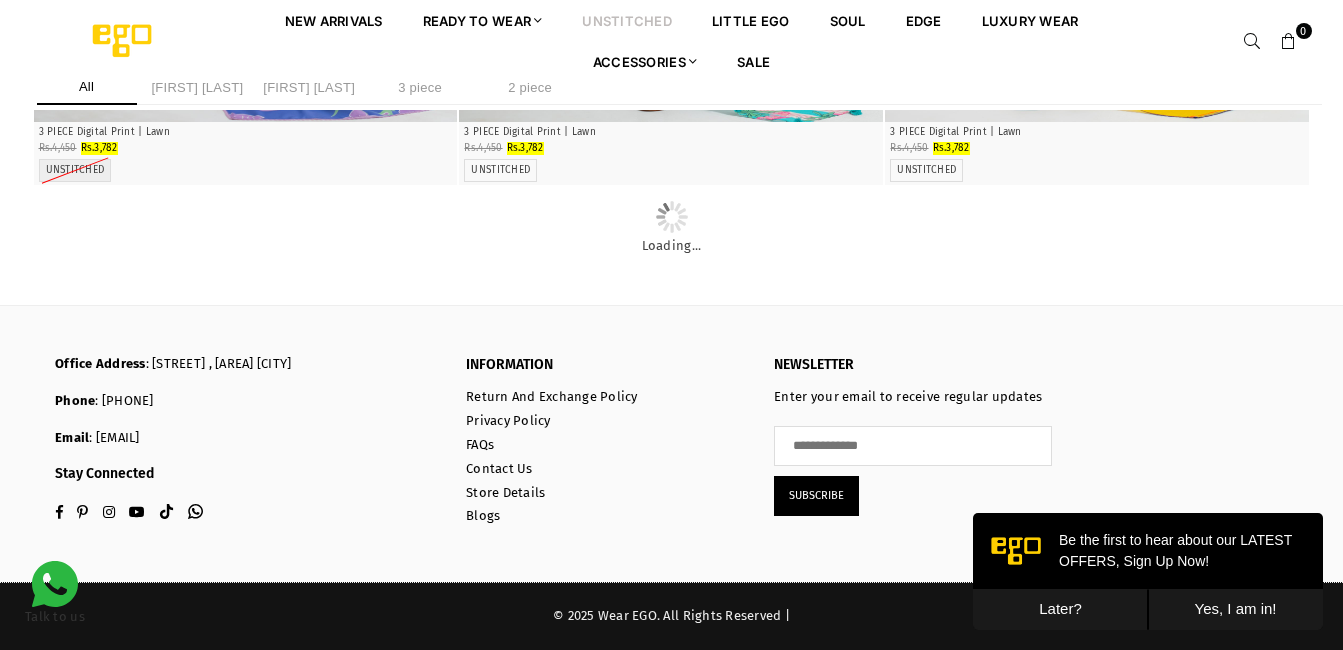click at bounding box center [246, -1280] 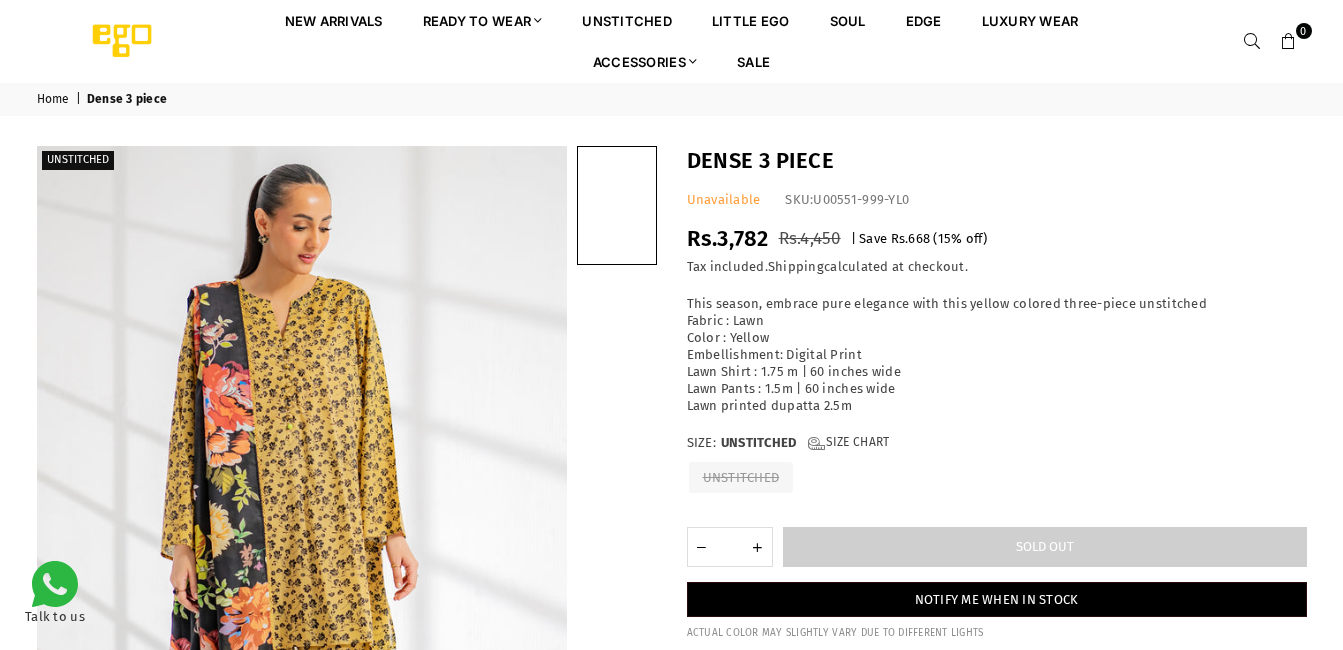 scroll, scrollTop: 0, scrollLeft: 0, axis: both 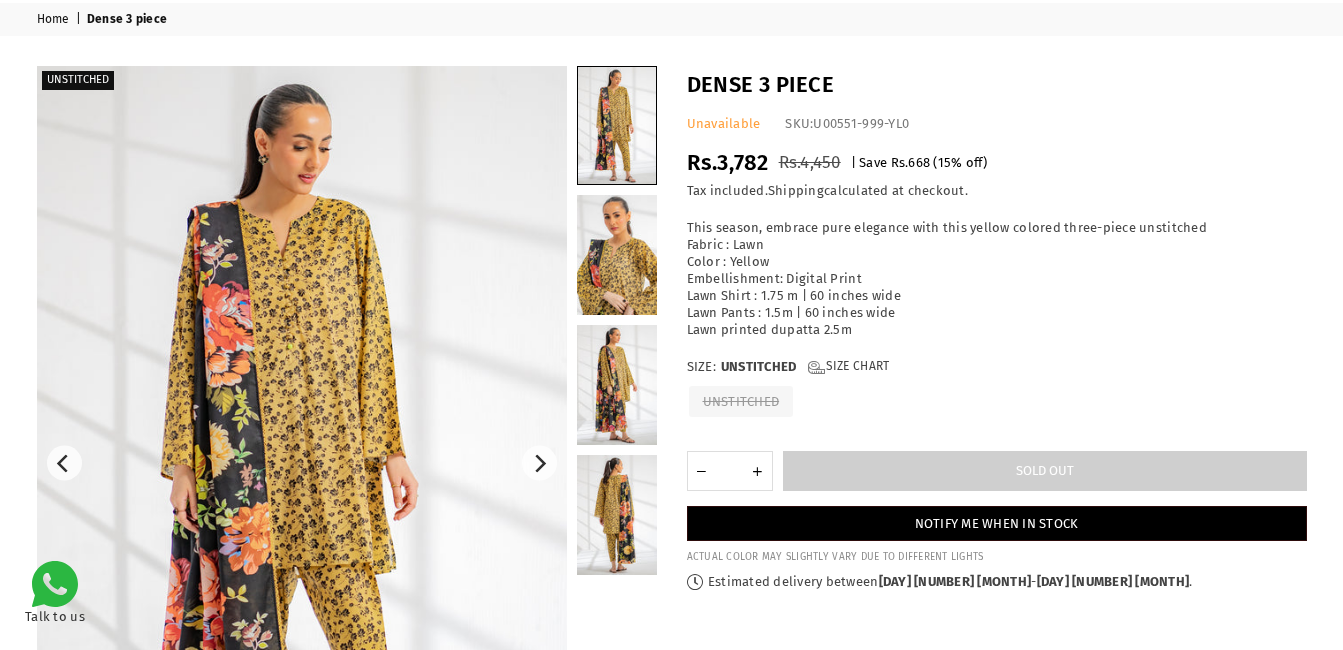 click at bounding box center (302, 463) 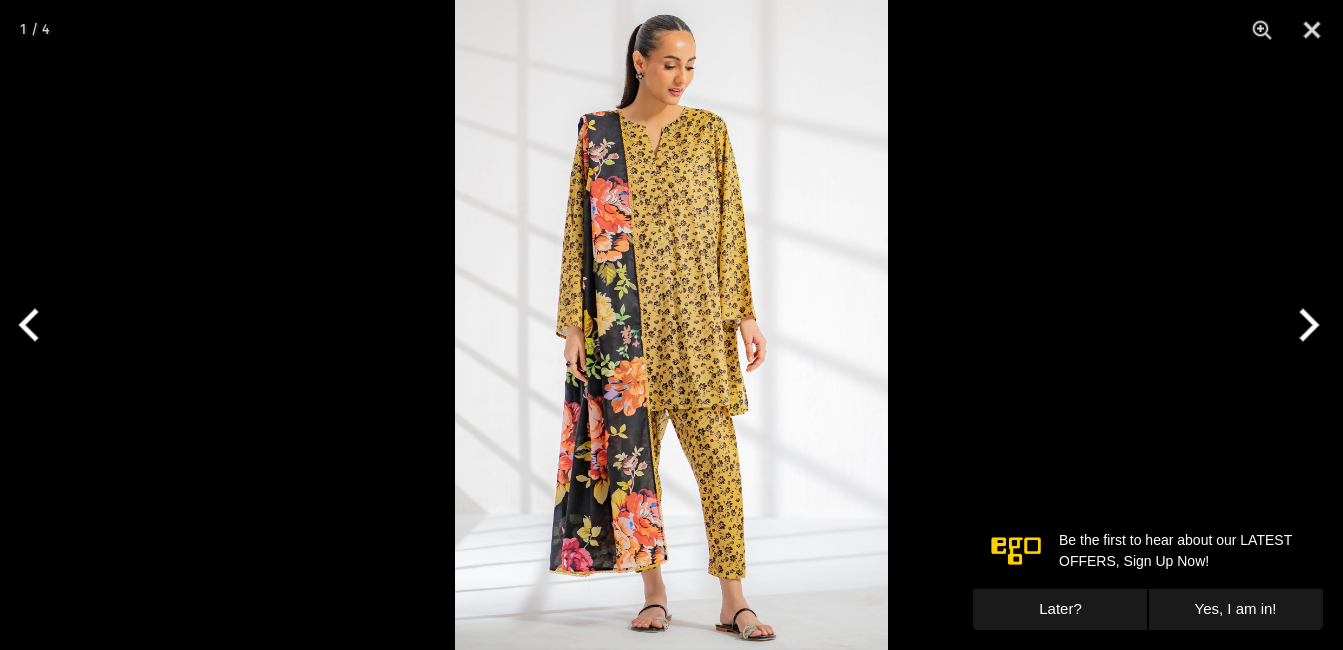 scroll, scrollTop: 0, scrollLeft: 0, axis: both 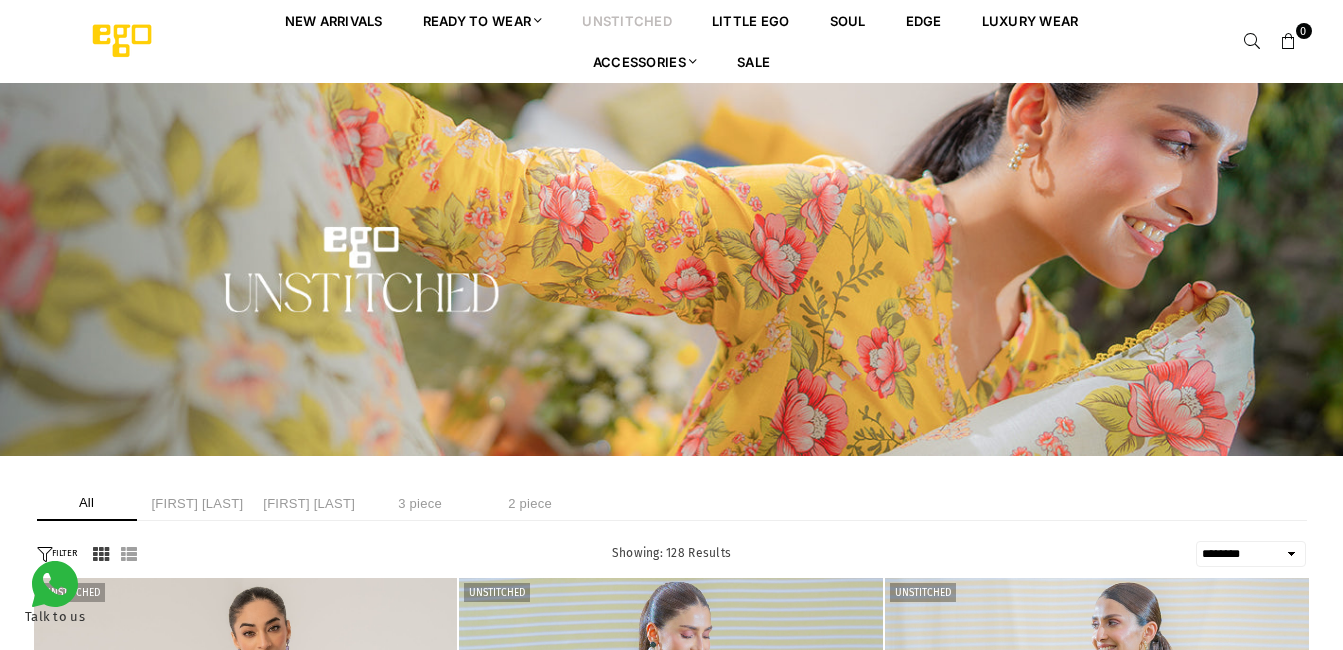 select on "******" 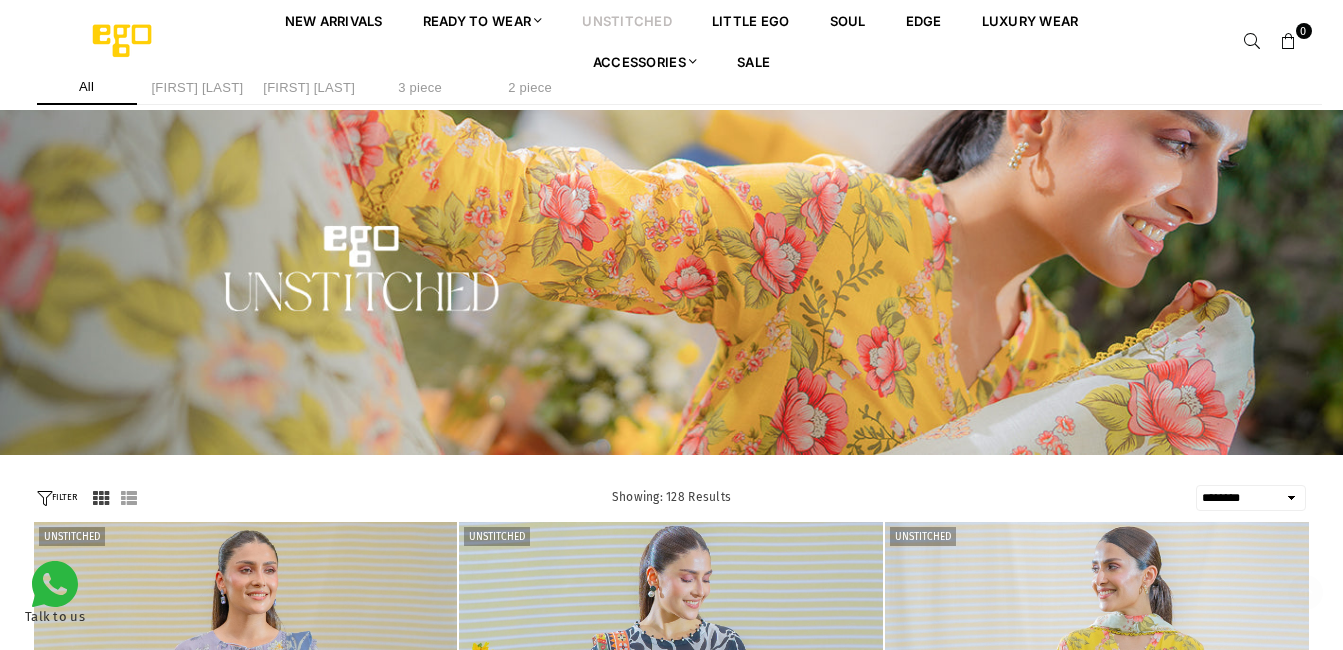 scroll, scrollTop: 3139, scrollLeft: 0, axis: vertical 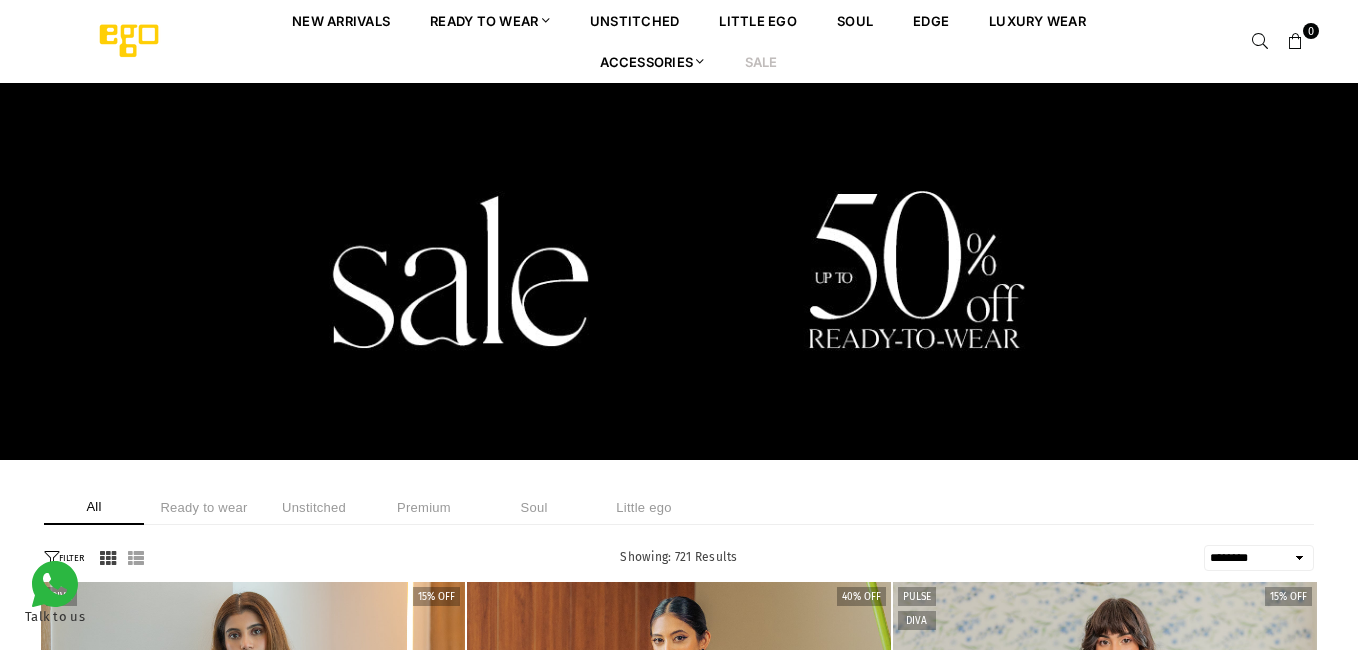 select on "******" 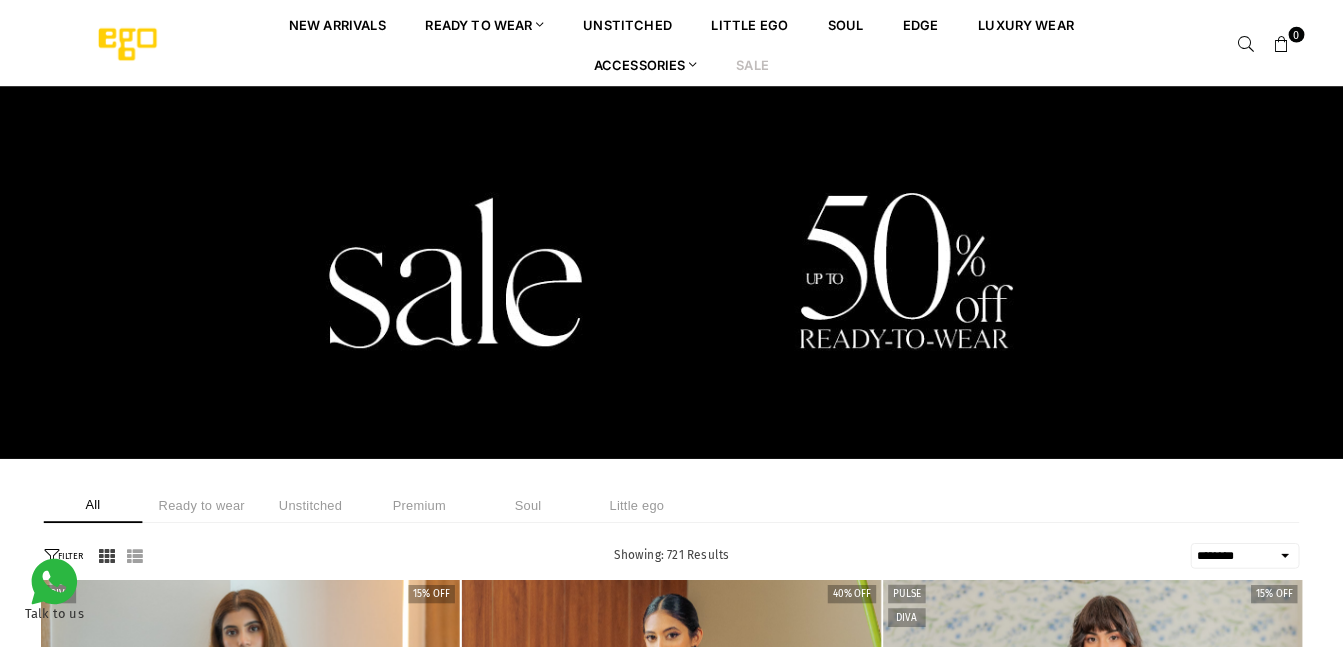scroll, scrollTop: 0, scrollLeft: 0, axis: both 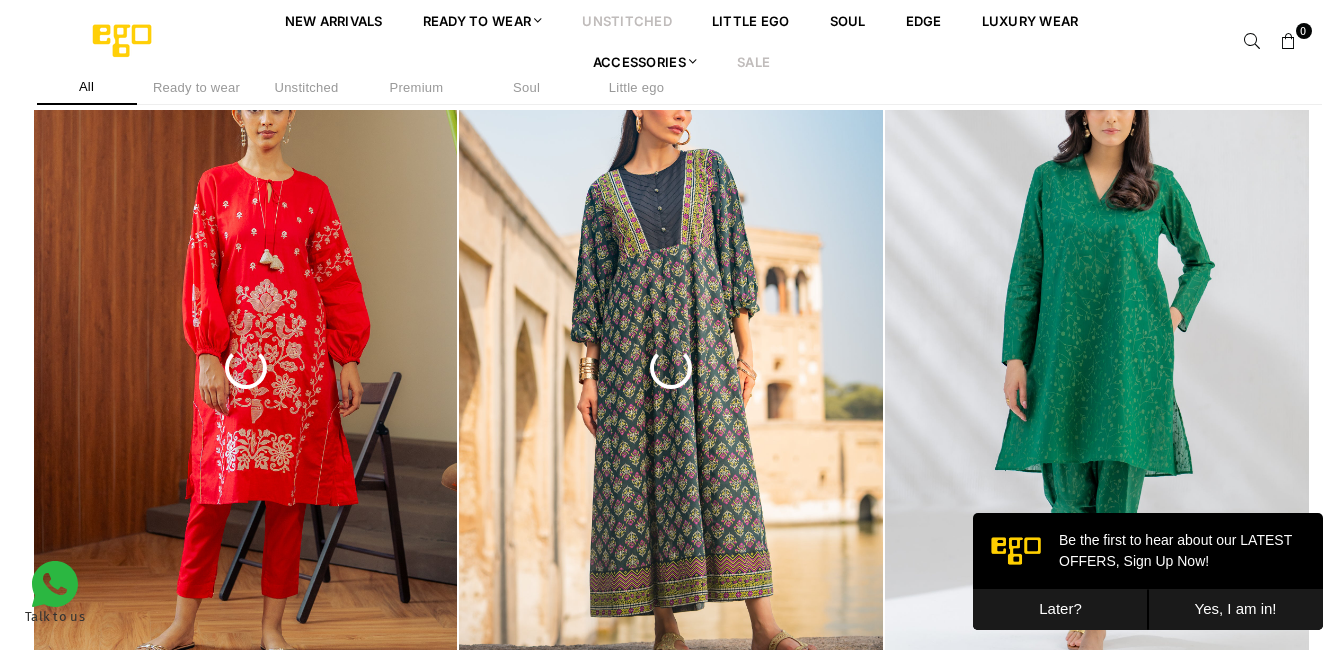 click on "unstitched" at bounding box center (627, 20) 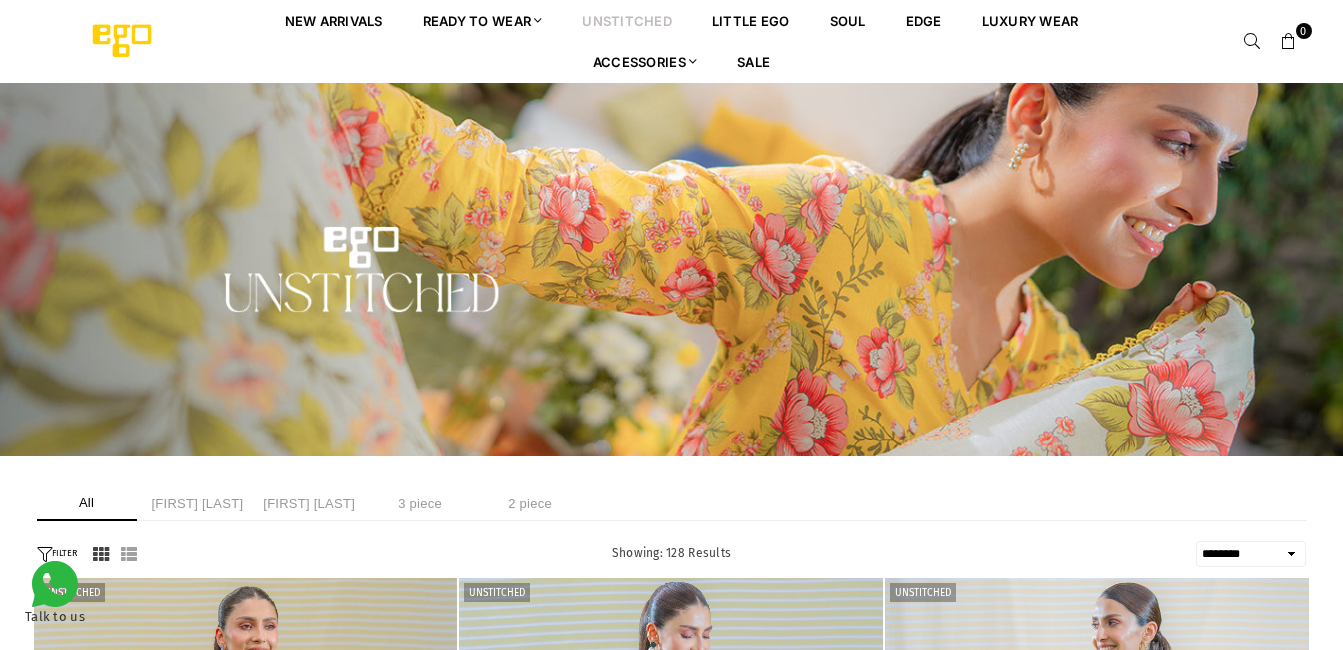select on "******" 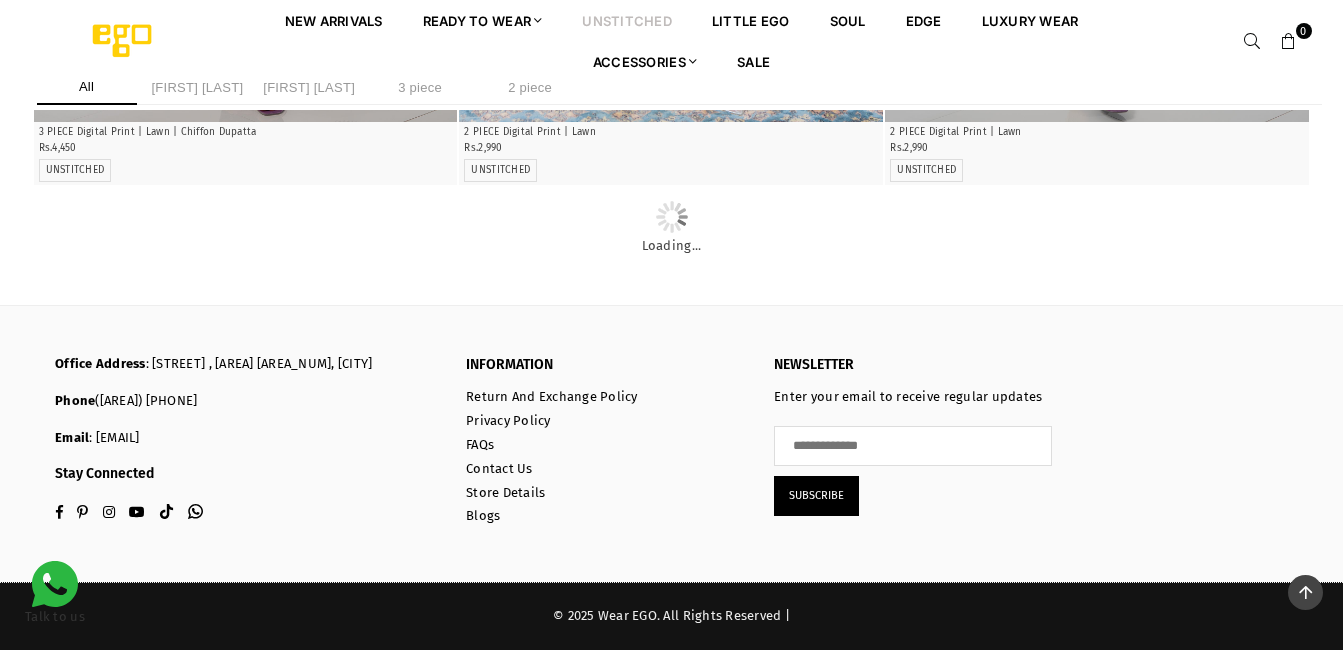 scroll, scrollTop: 6579, scrollLeft: 0, axis: vertical 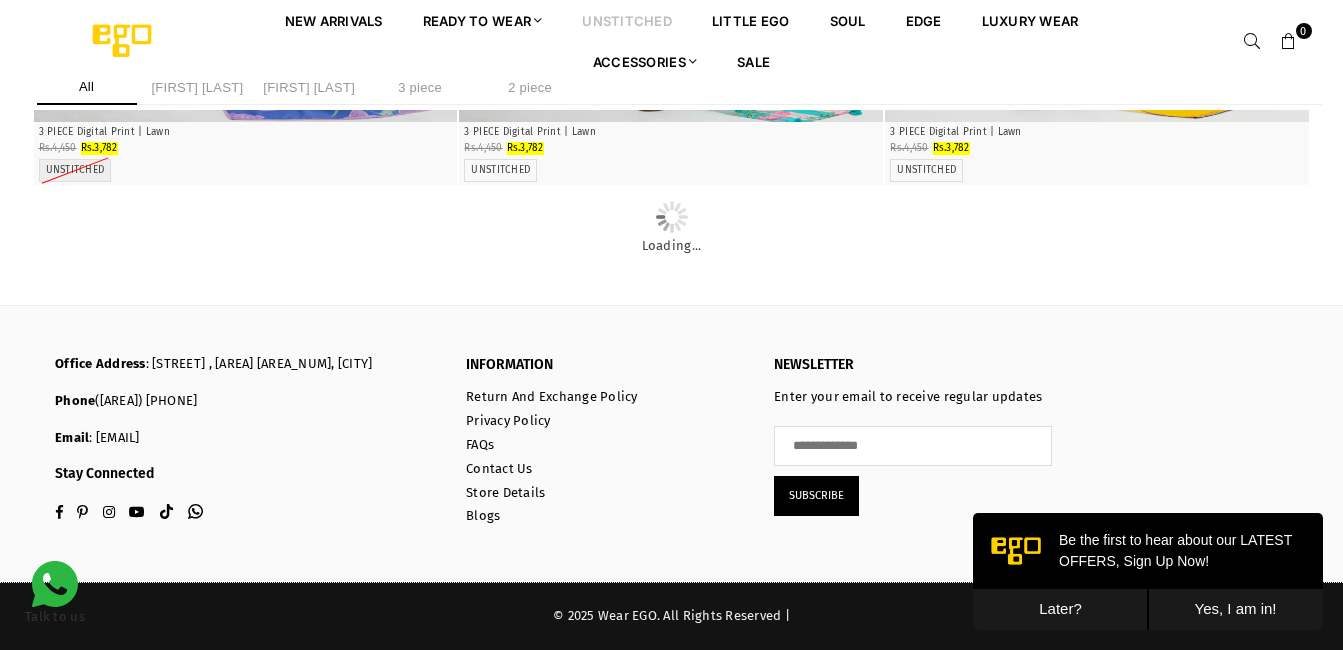 click at bounding box center (246, -1280) 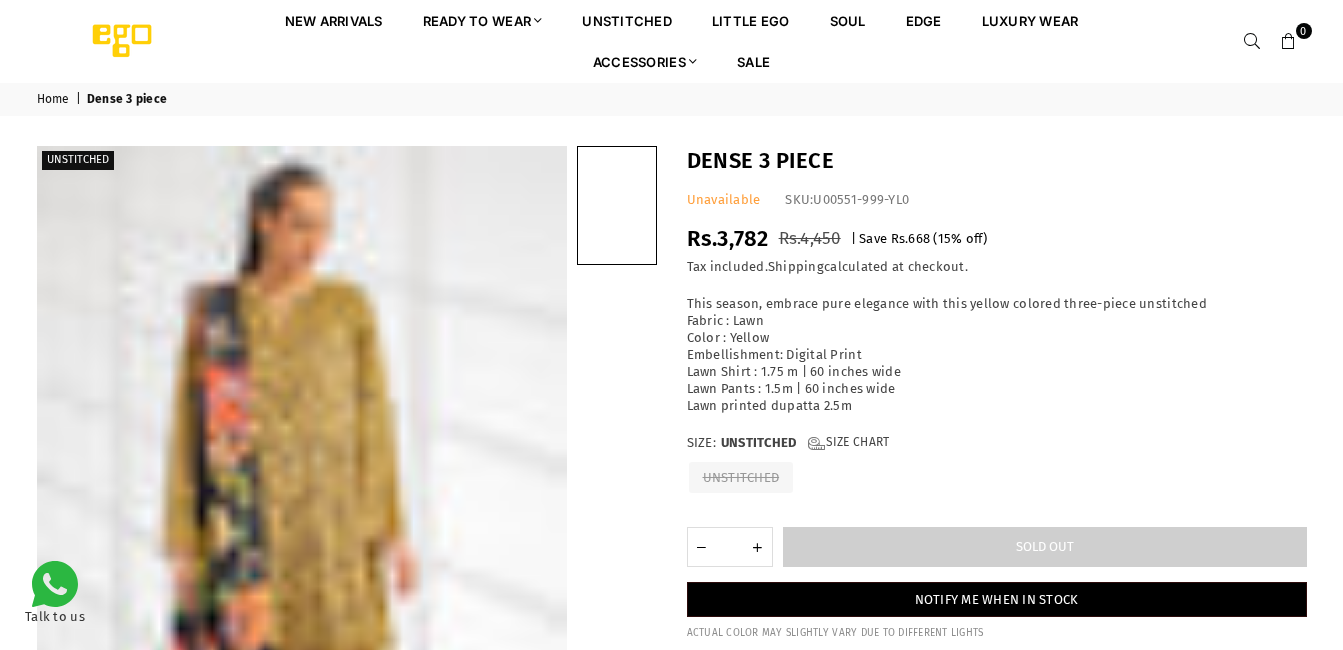 scroll, scrollTop: 0, scrollLeft: 0, axis: both 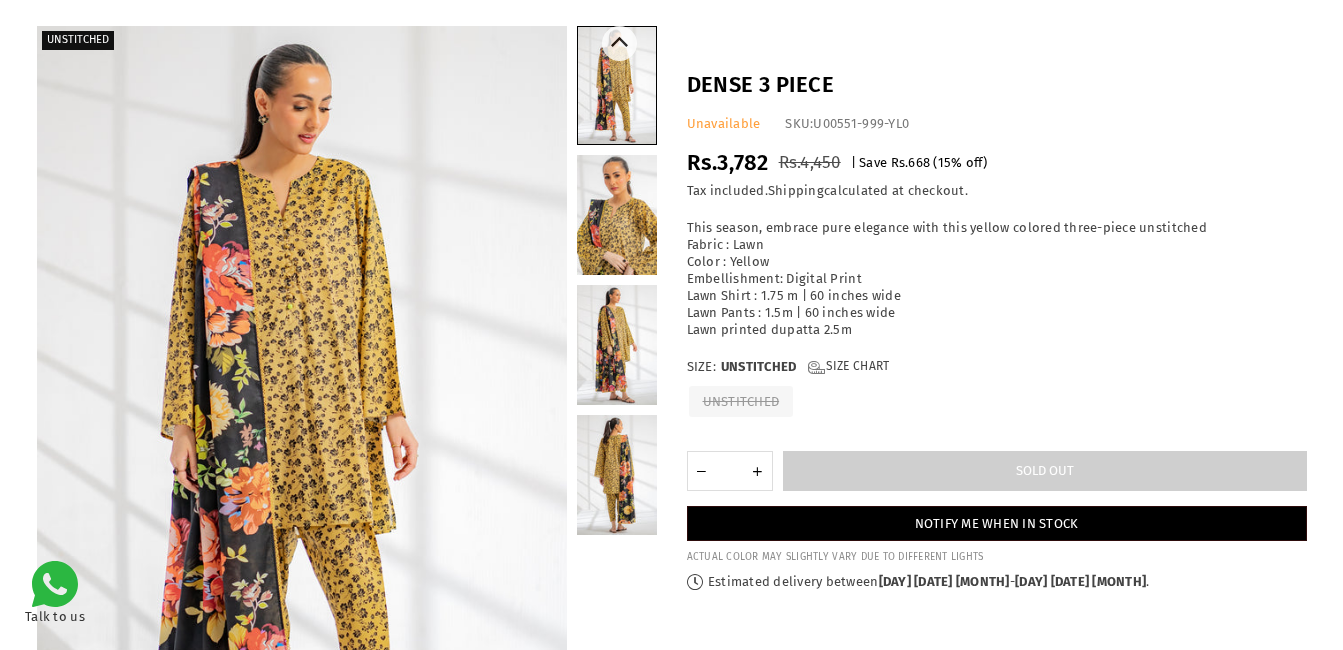 click at bounding box center [617, 215] 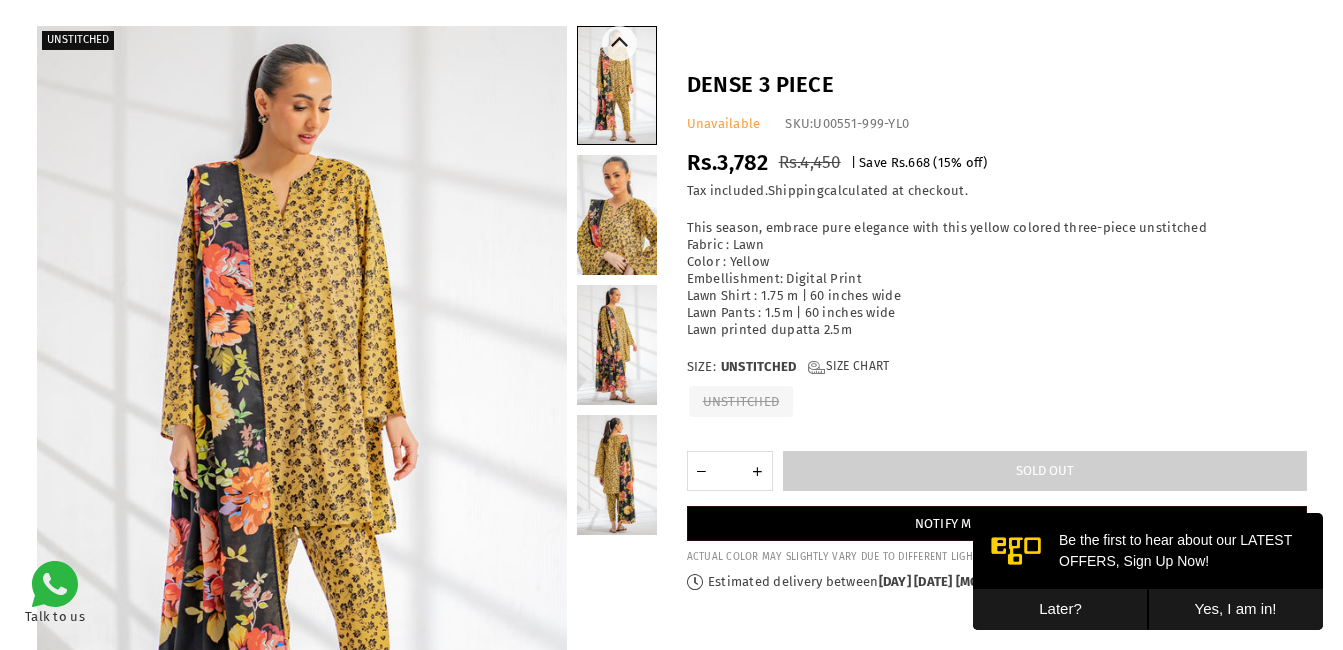 scroll, scrollTop: 0, scrollLeft: 0, axis: both 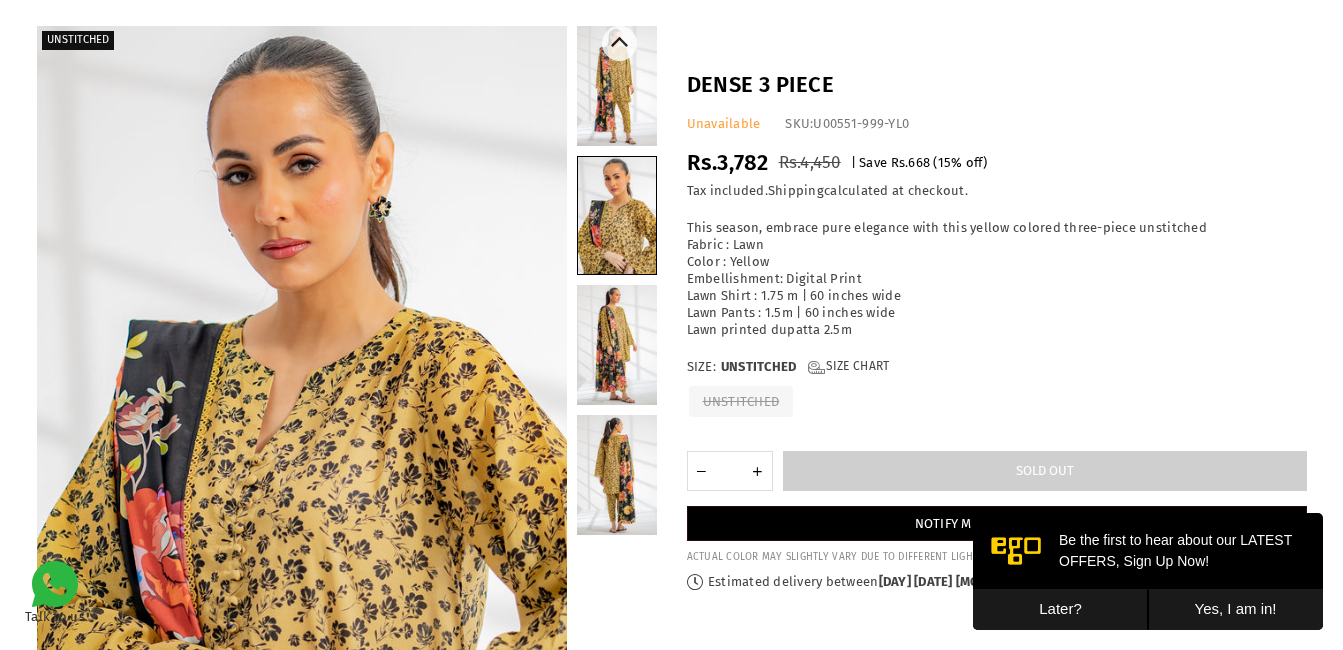 click at bounding box center [617, 345] 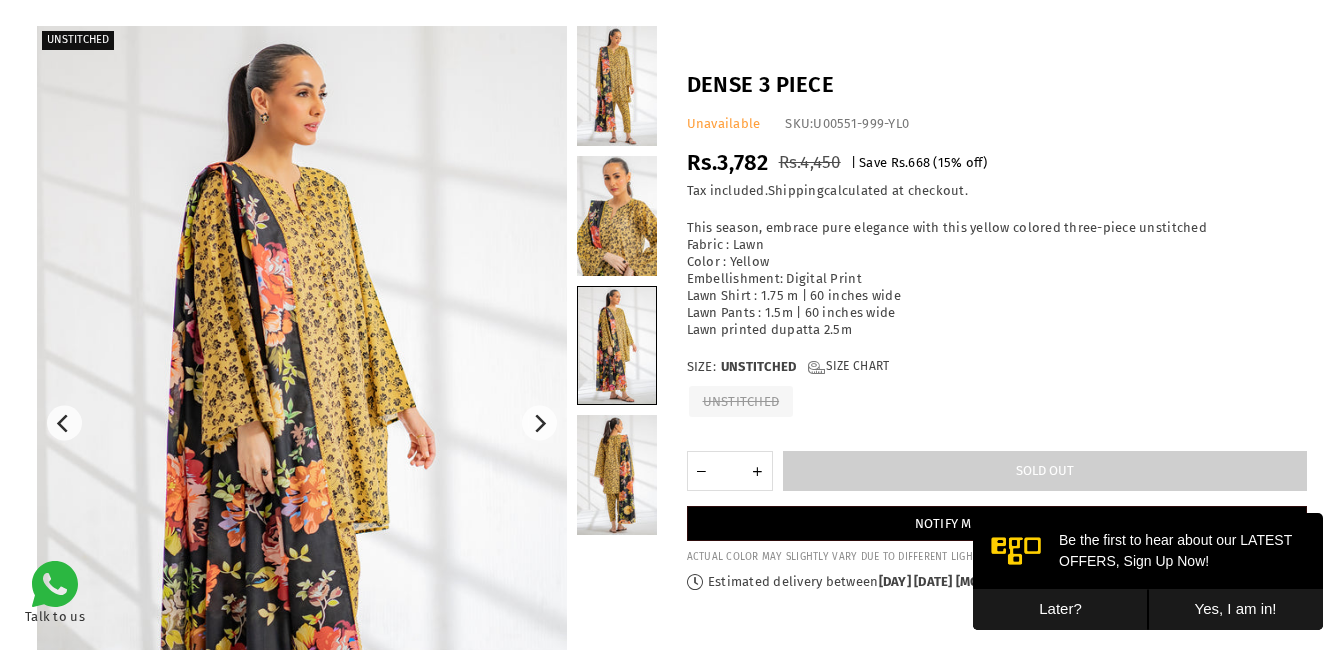 click at bounding box center [302, 423] 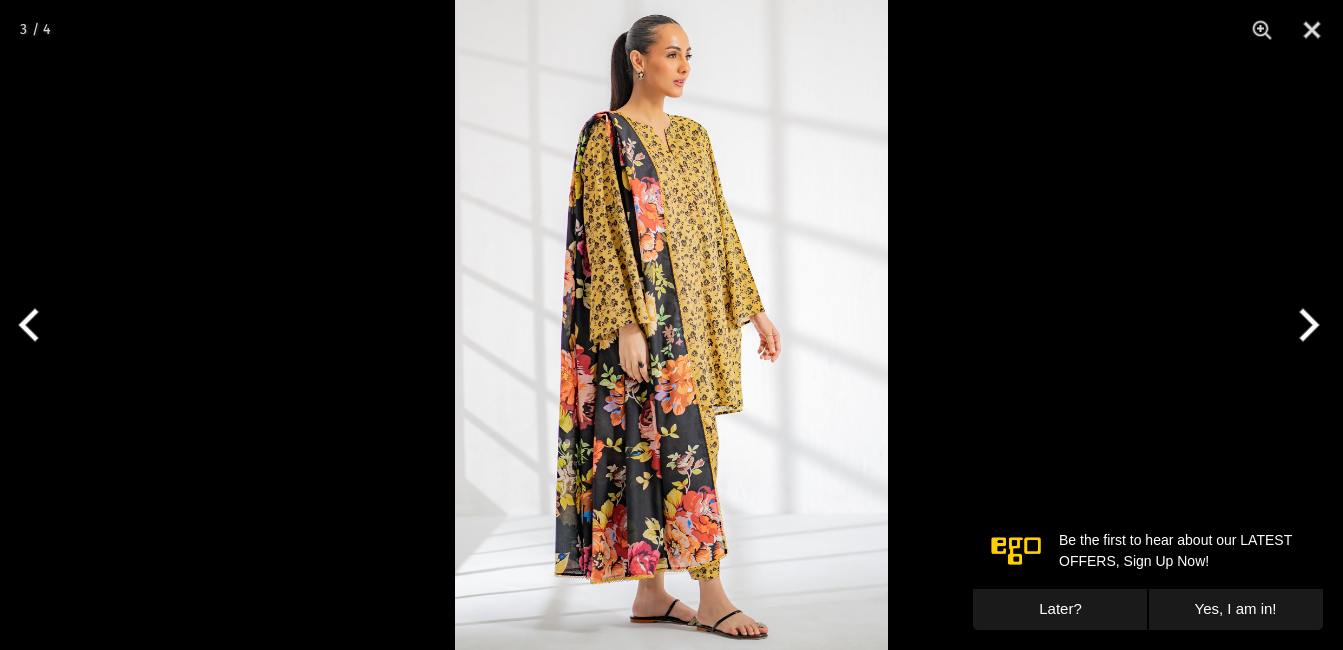 click at bounding box center [37, 325] 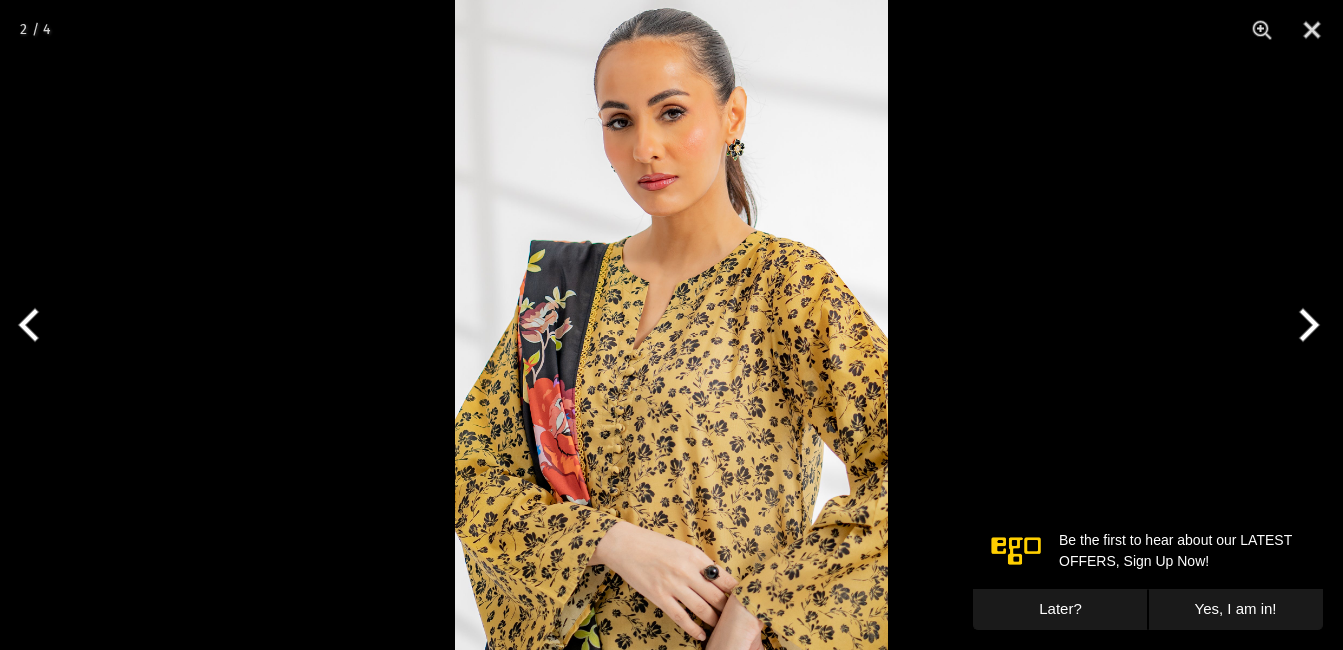 click at bounding box center (37, 325) 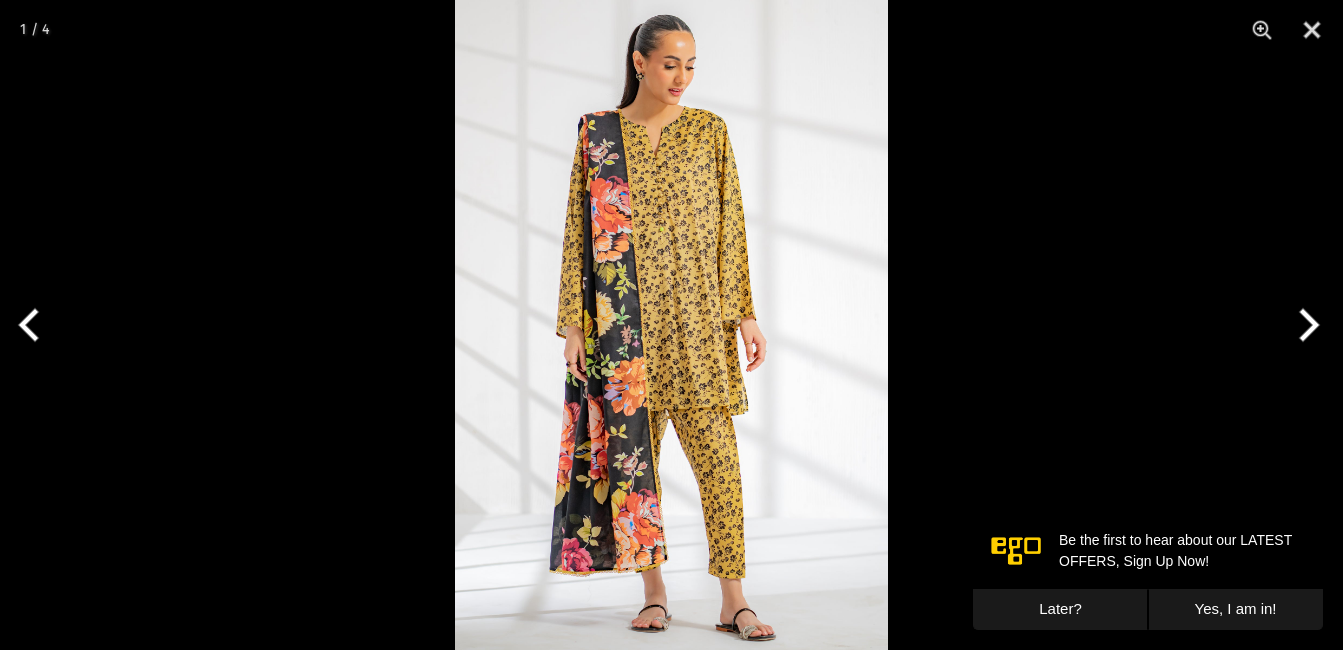 click at bounding box center (671, 325) 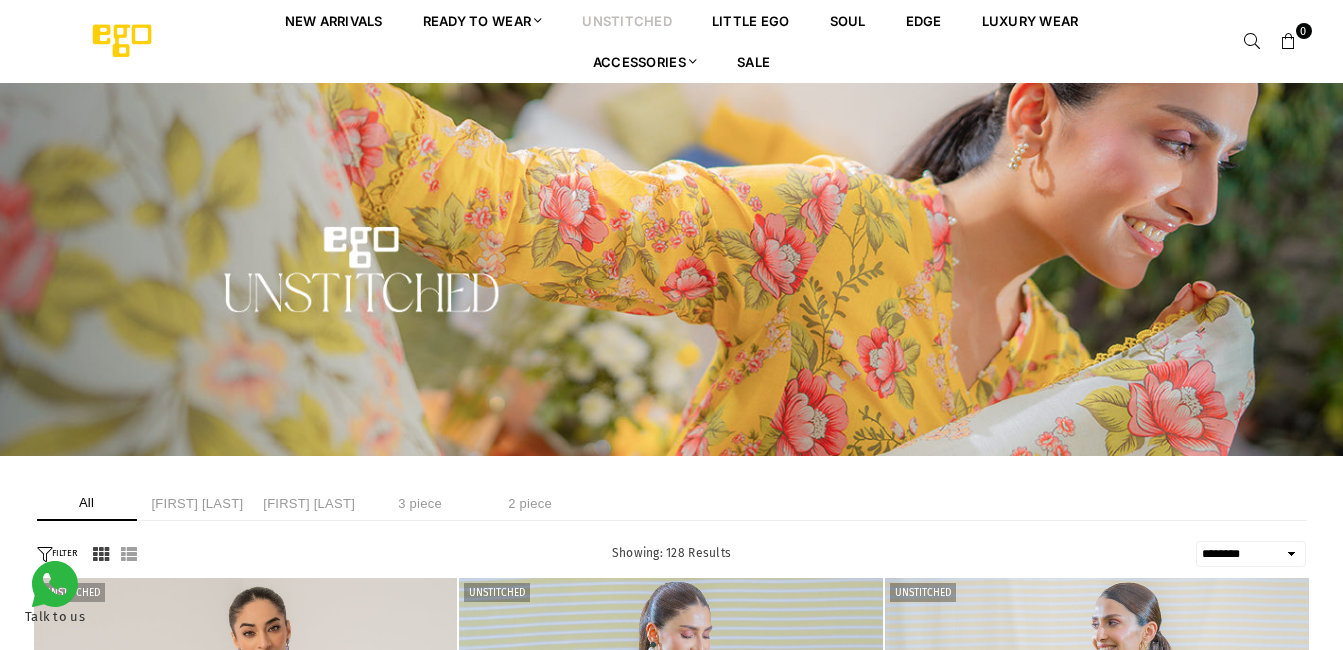 select on "******" 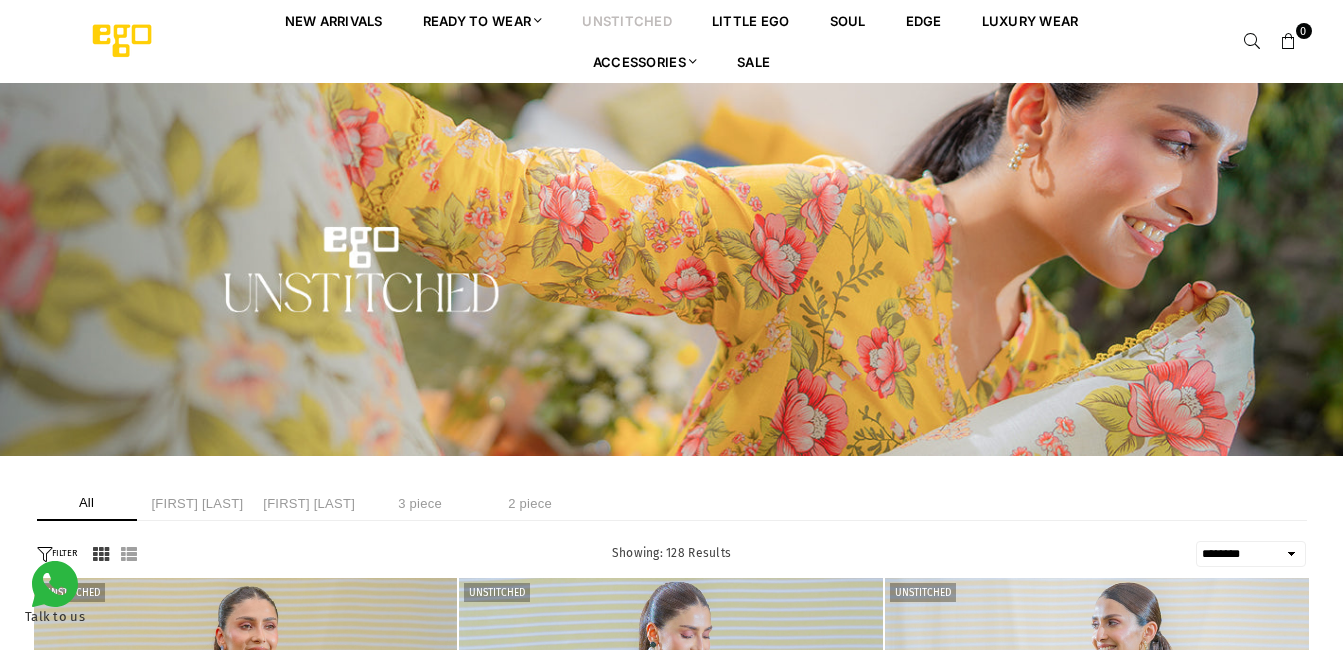 scroll, scrollTop: 3139, scrollLeft: 0, axis: vertical 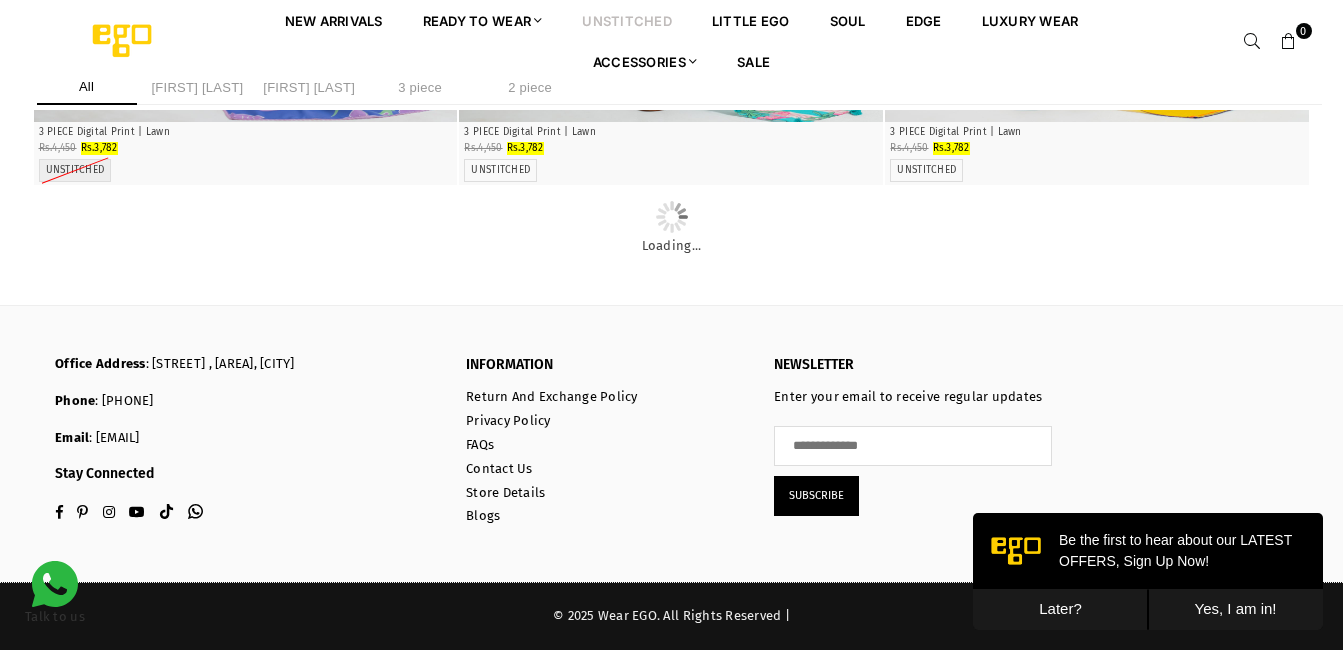click at bounding box center (1097, -1475) 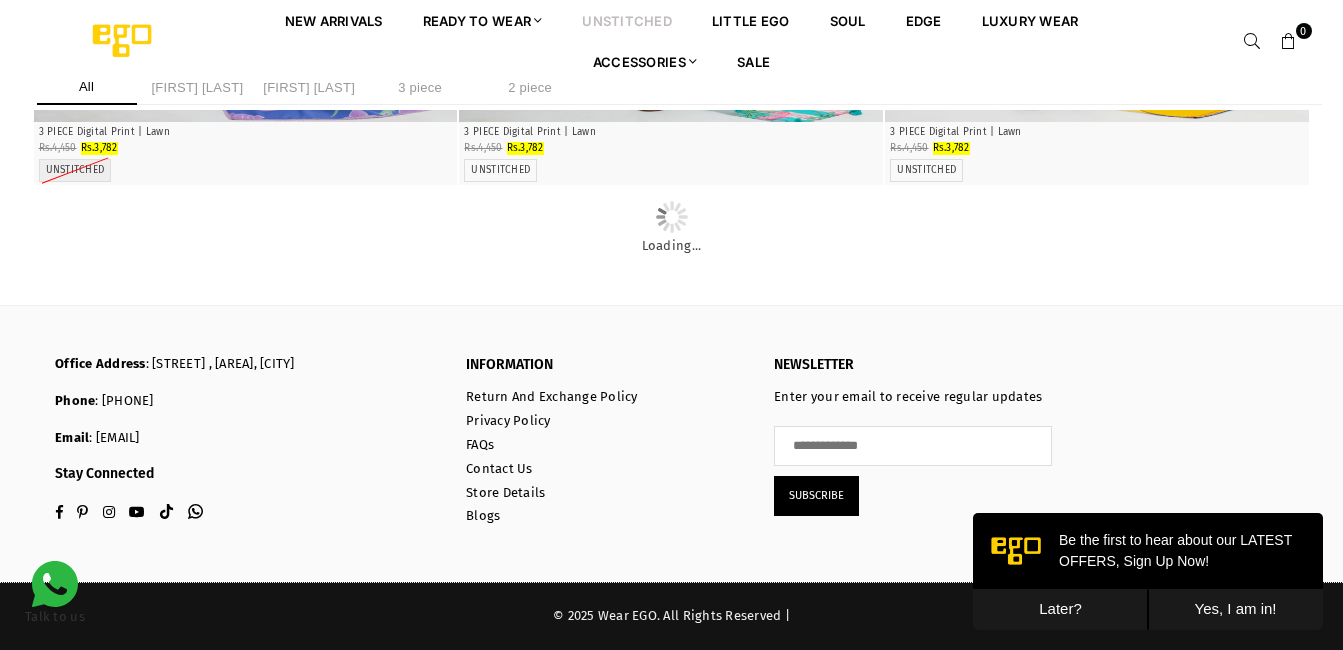 click at bounding box center (1097, -1475) 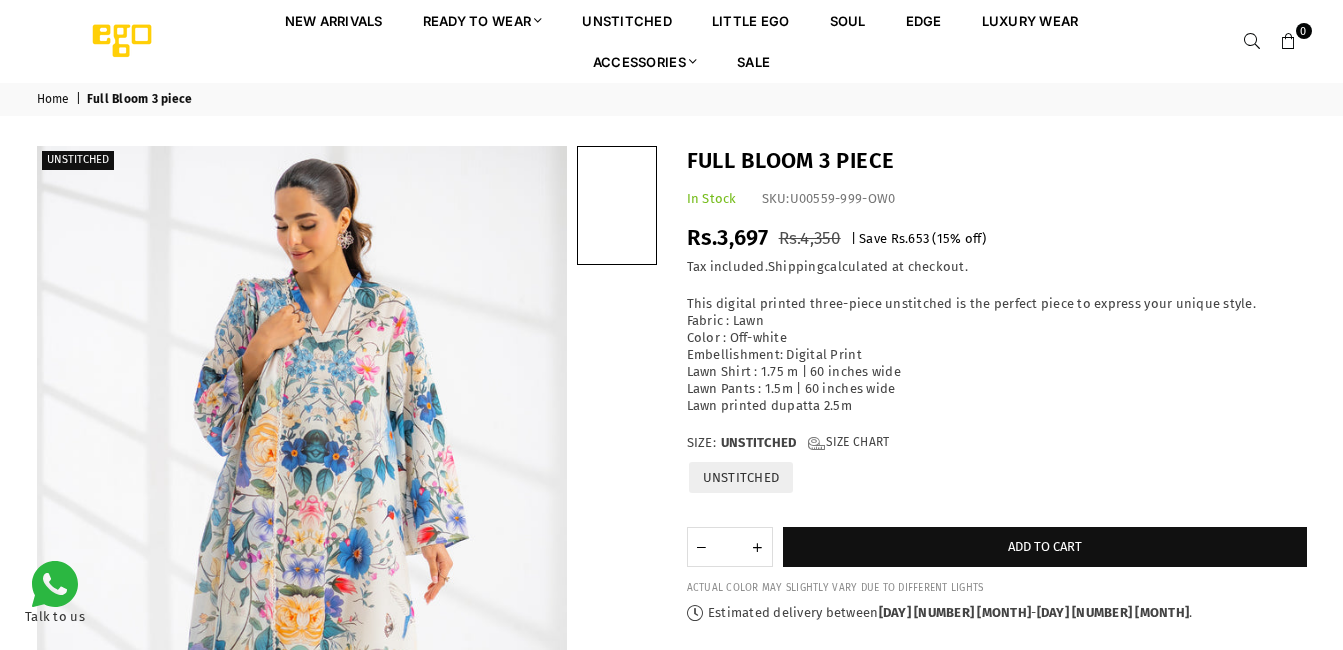 scroll, scrollTop: 0, scrollLeft: 0, axis: both 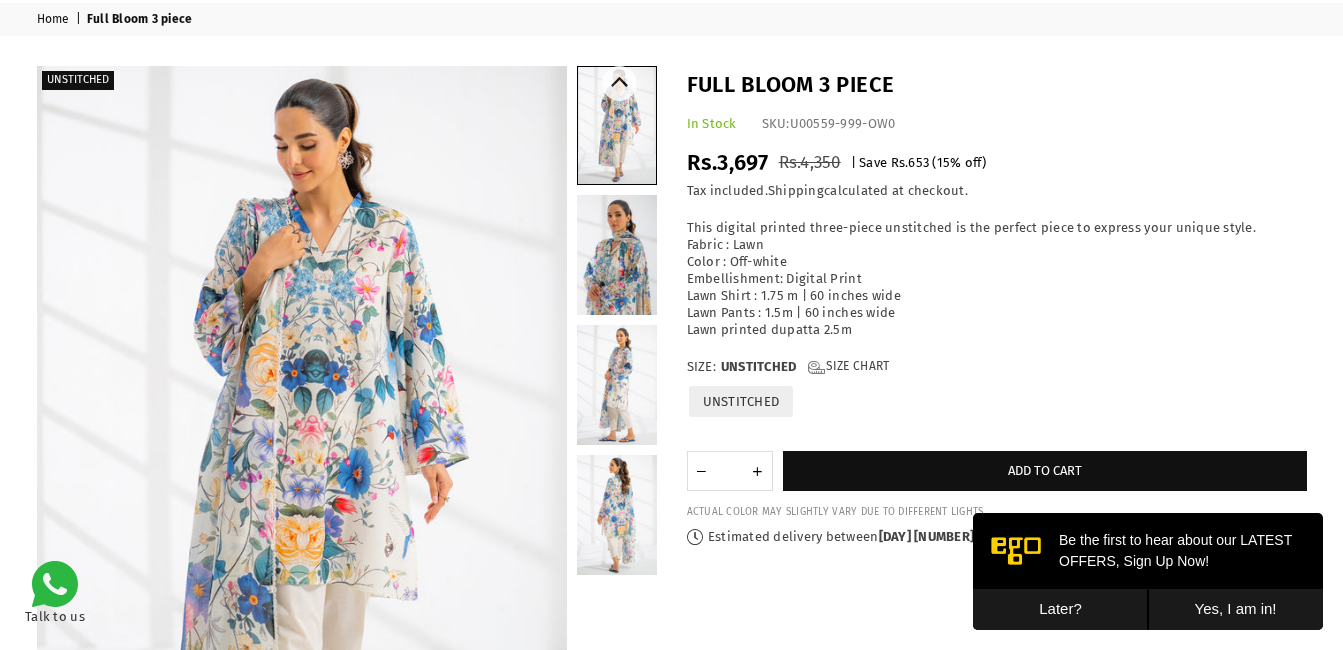 click at bounding box center (617, 385) 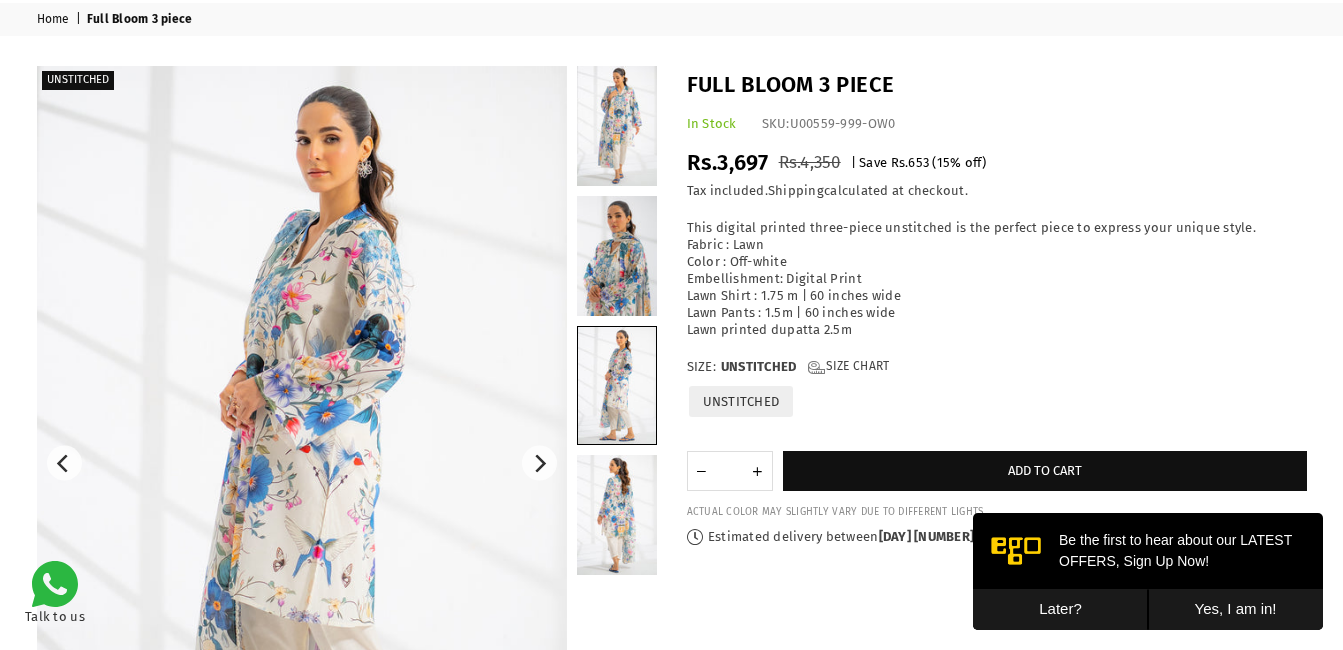 click at bounding box center (301, 463) 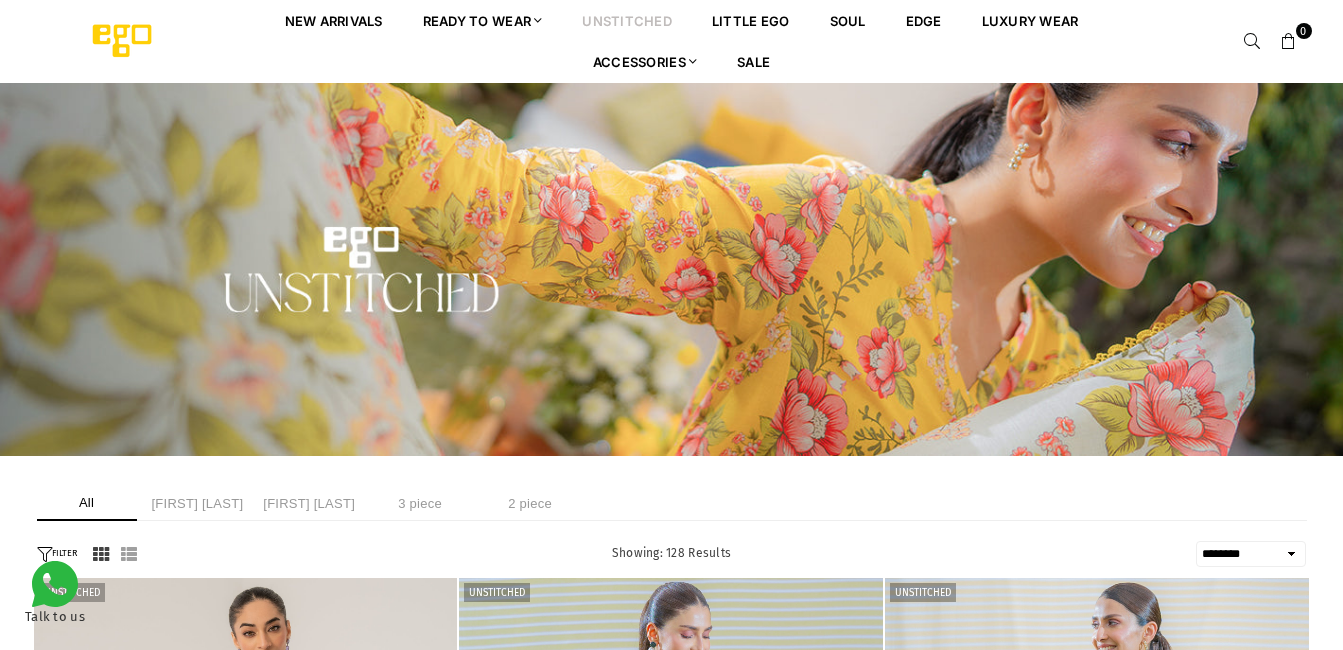 select on "******" 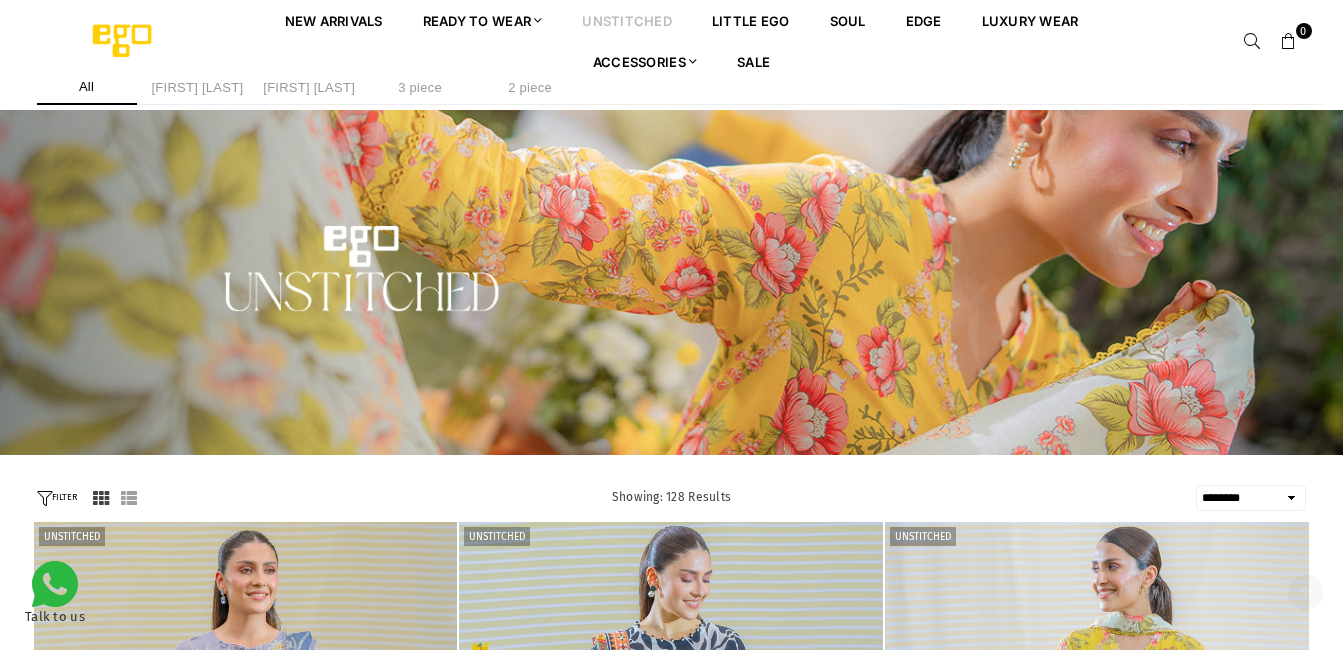 scroll, scrollTop: 3139, scrollLeft: 0, axis: vertical 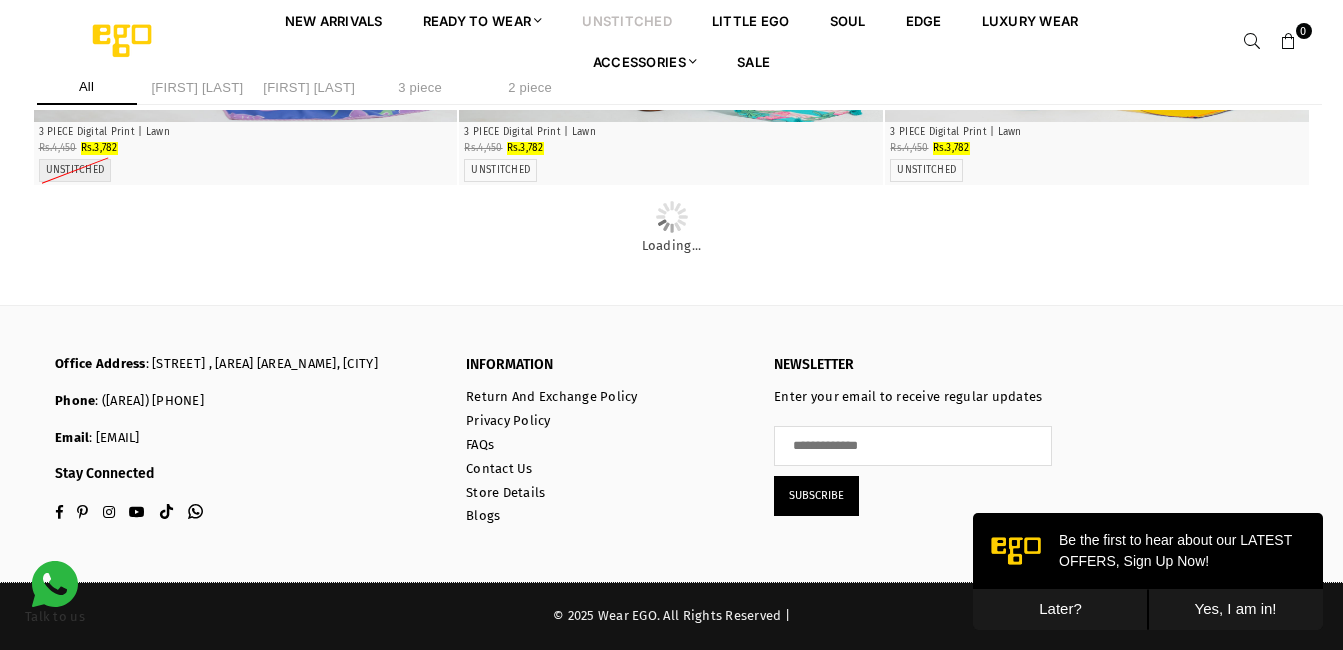 click at bounding box center [246, -196] 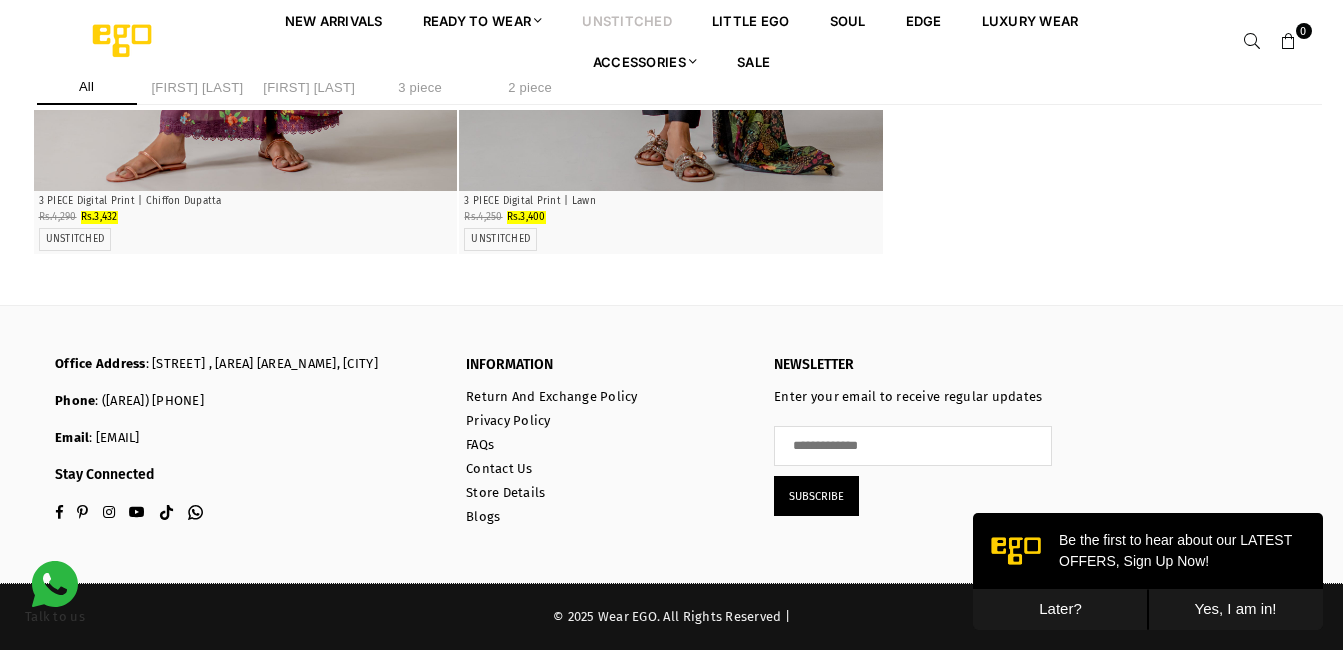 scroll, scrollTop: 30247, scrollLeft: 0, axis: vertical 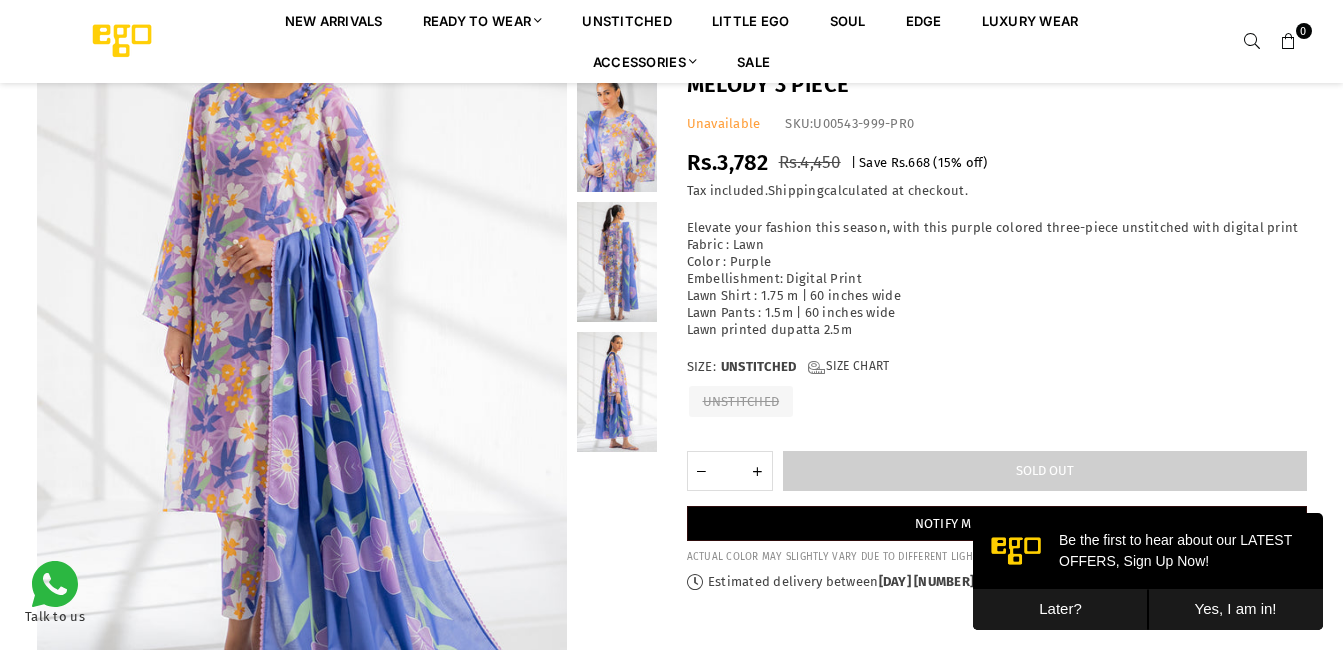 click at bounding box center [617, 132] 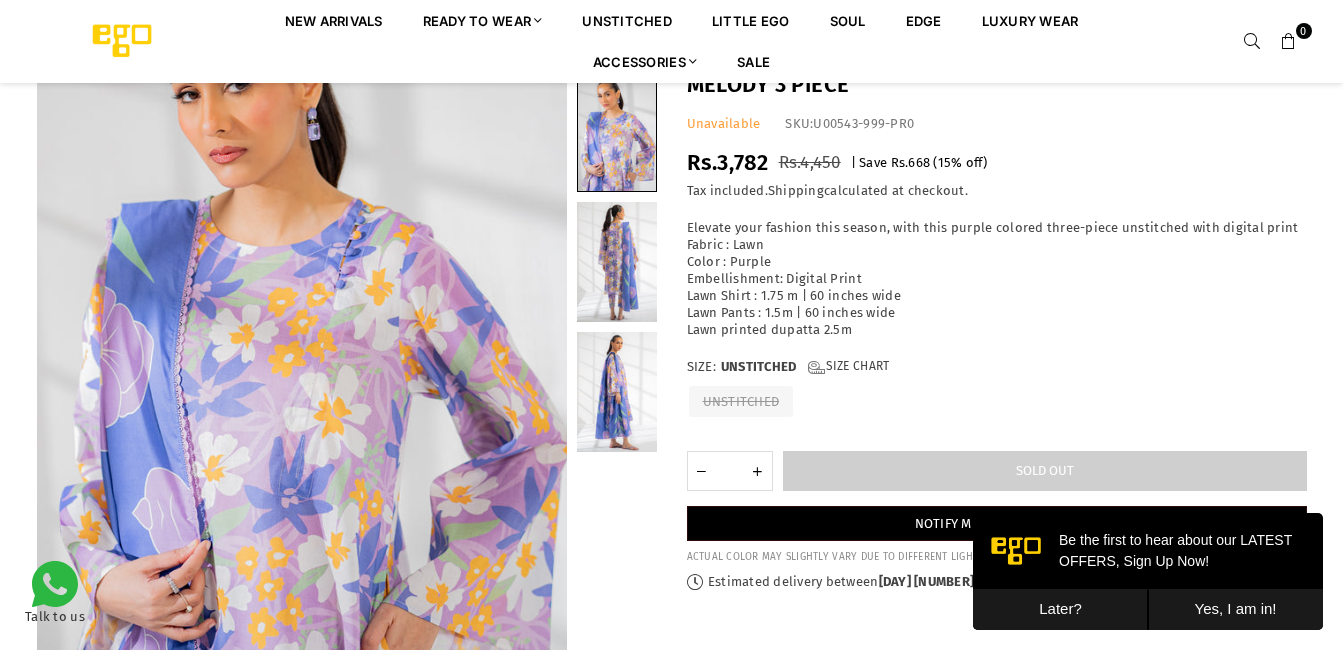click at bounding box center [617, 392] 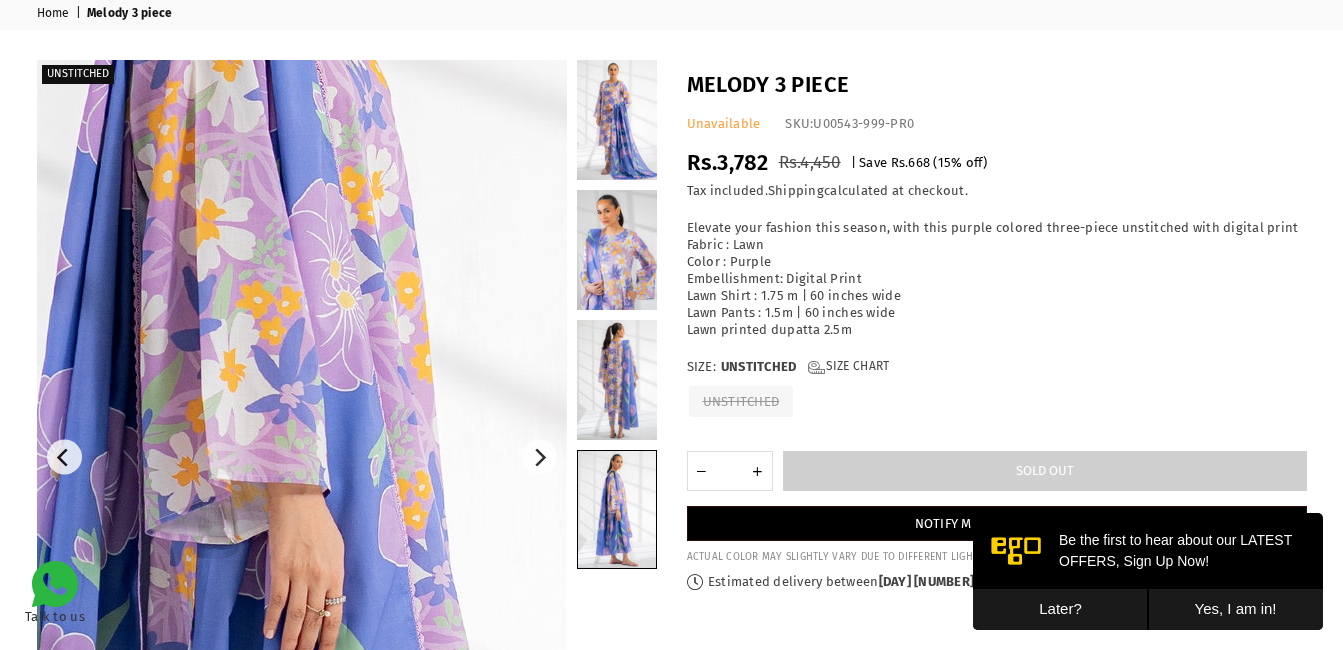 scroll, scrollTop: 82, scrollLeft: 0, axis: vertical 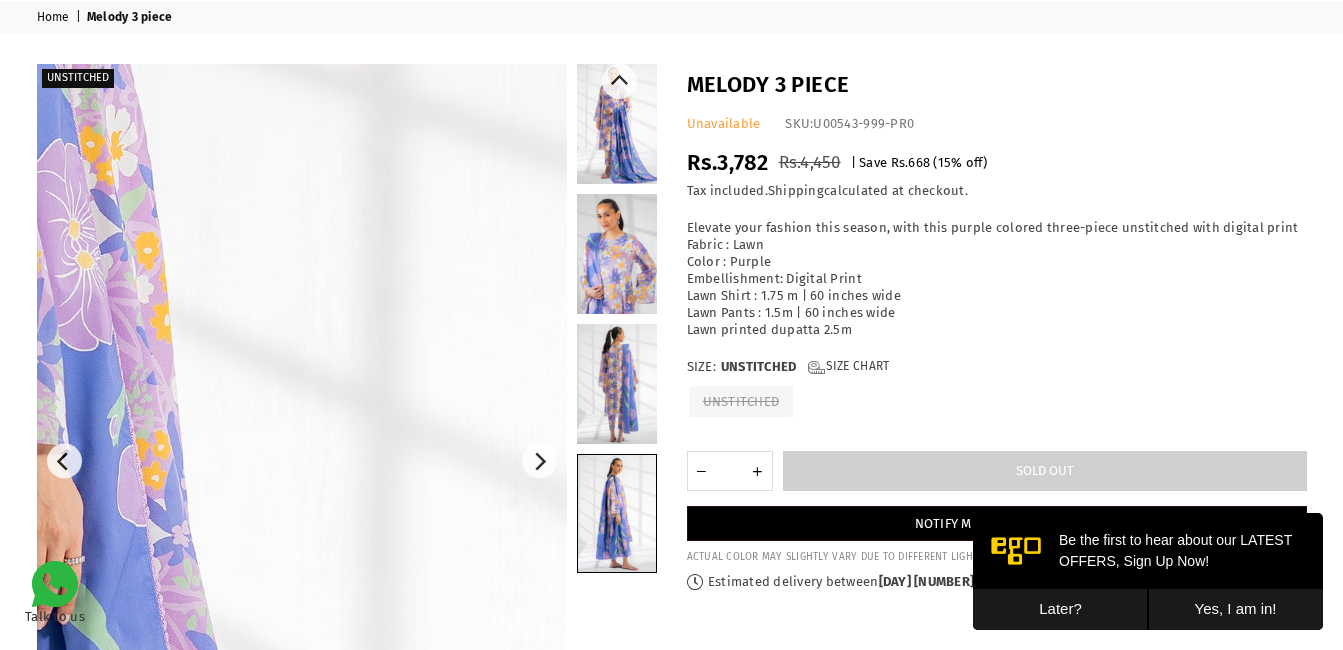 click at bounding box center (617, 124) 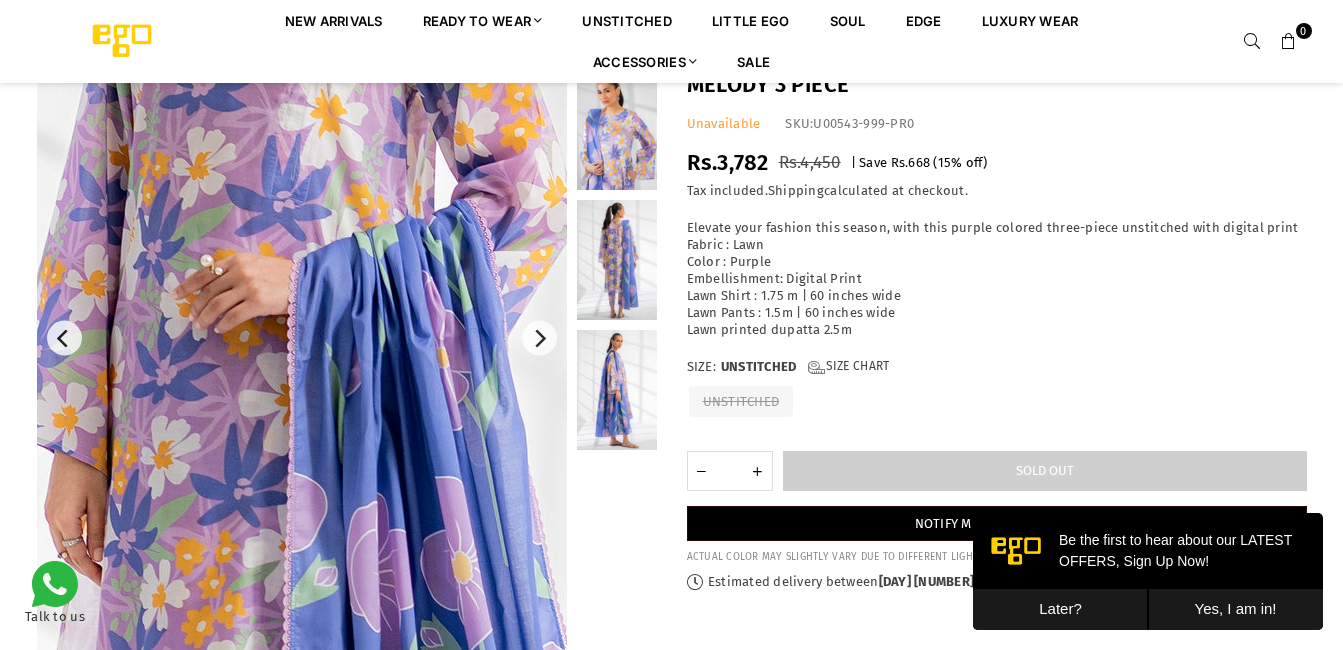 scroll, scrollTop: 124, scrollLeft: 0, axis: vertical 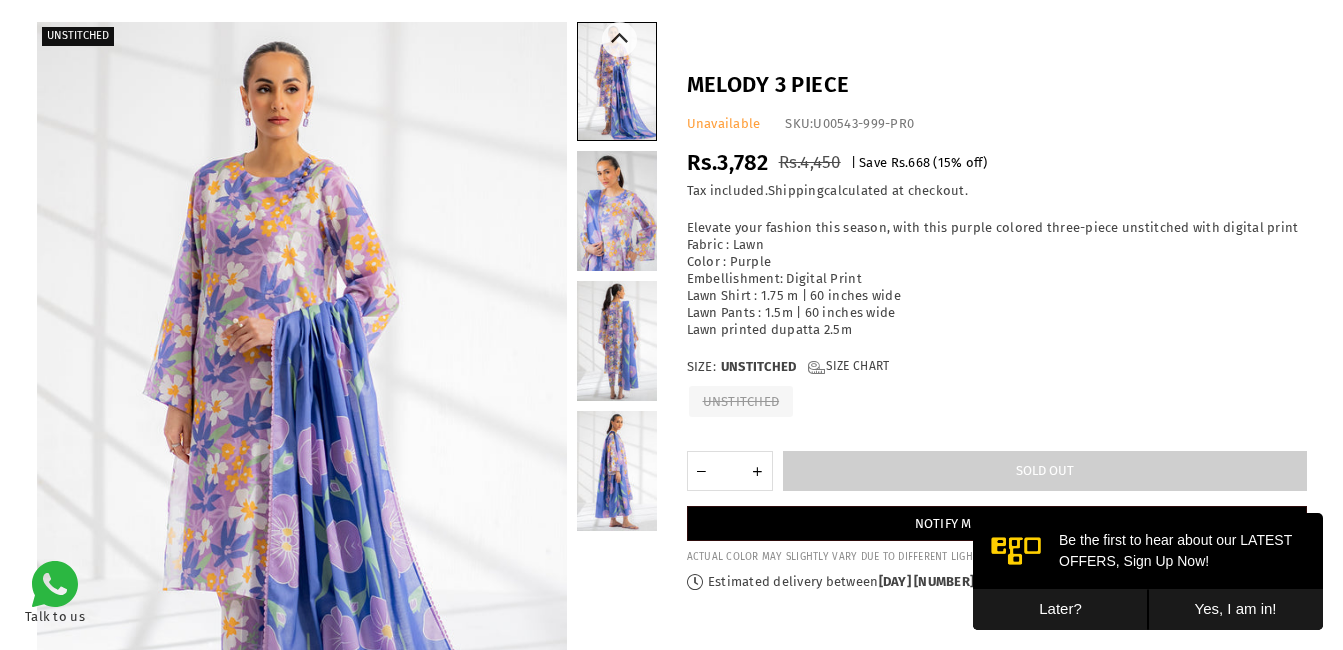click at bounding box center [617, 341] 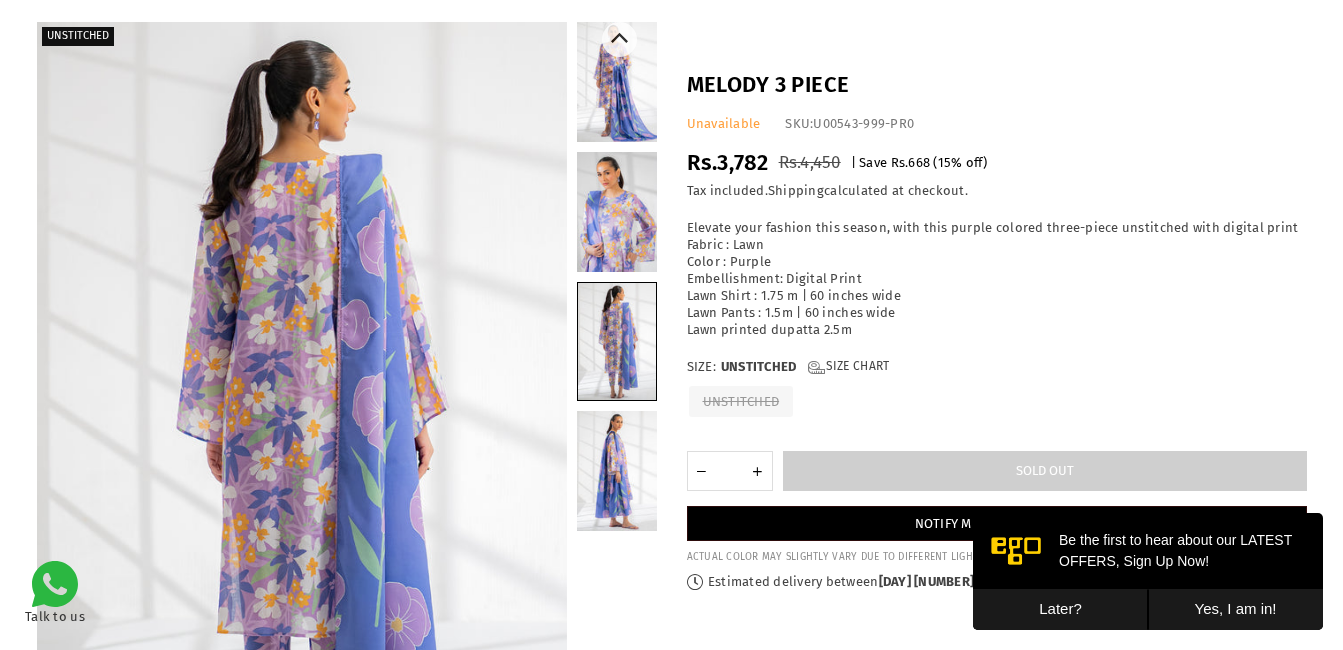 click at bounding box center (617, 212) 